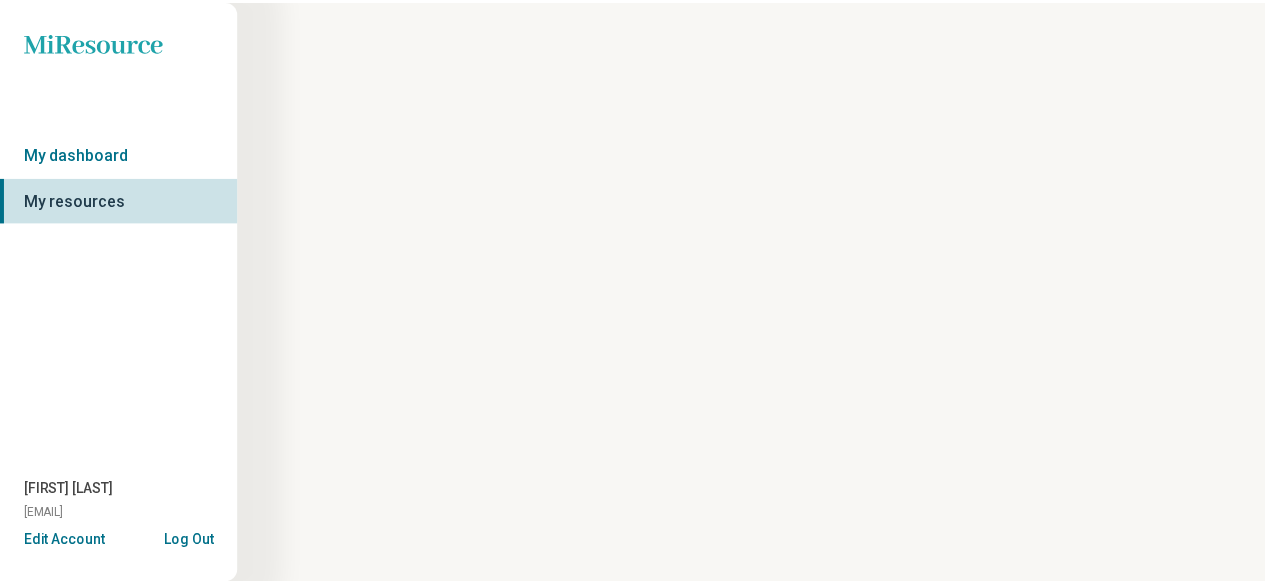 scroll, scrollTop: 0, scrollLeft: 0, axis: both 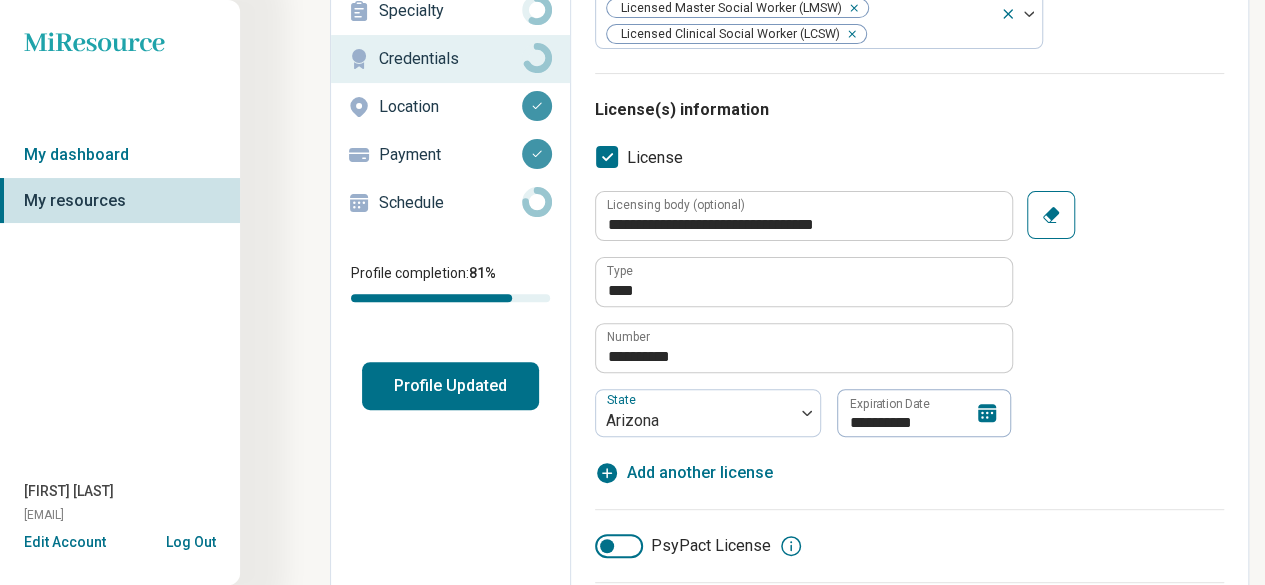 click 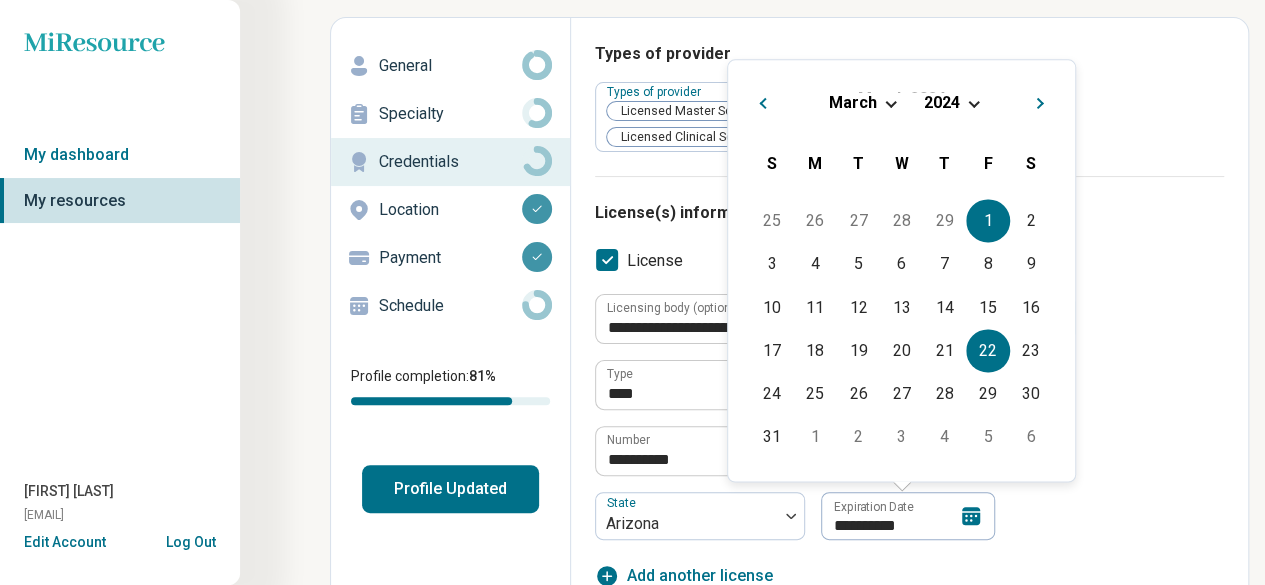 scroll, scrollTop: 68, scrollLeft: 0, axis: vertical 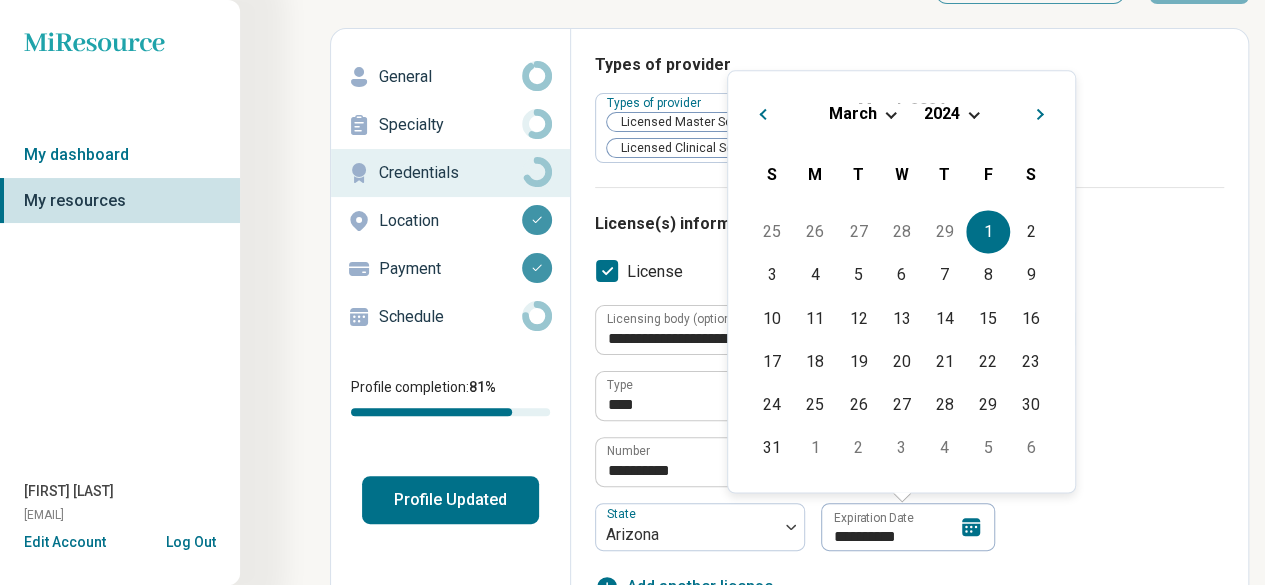 click on "2024" at bounding box center (942, 113) 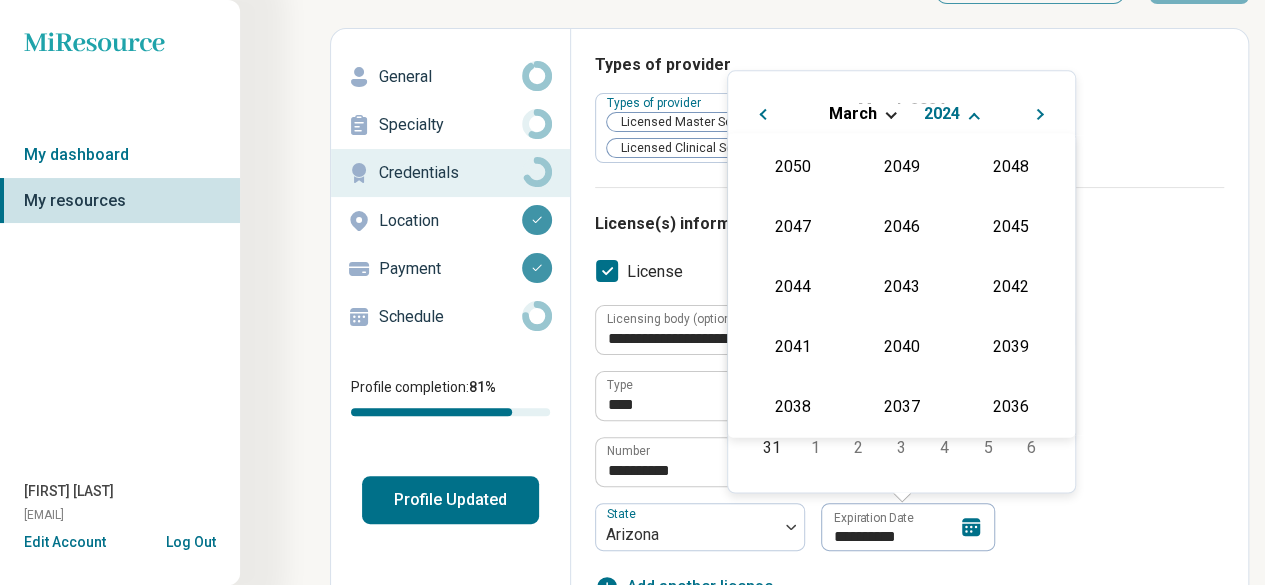 scroll, scrollTop: 362, scrollLeft: 0, axis: vertical 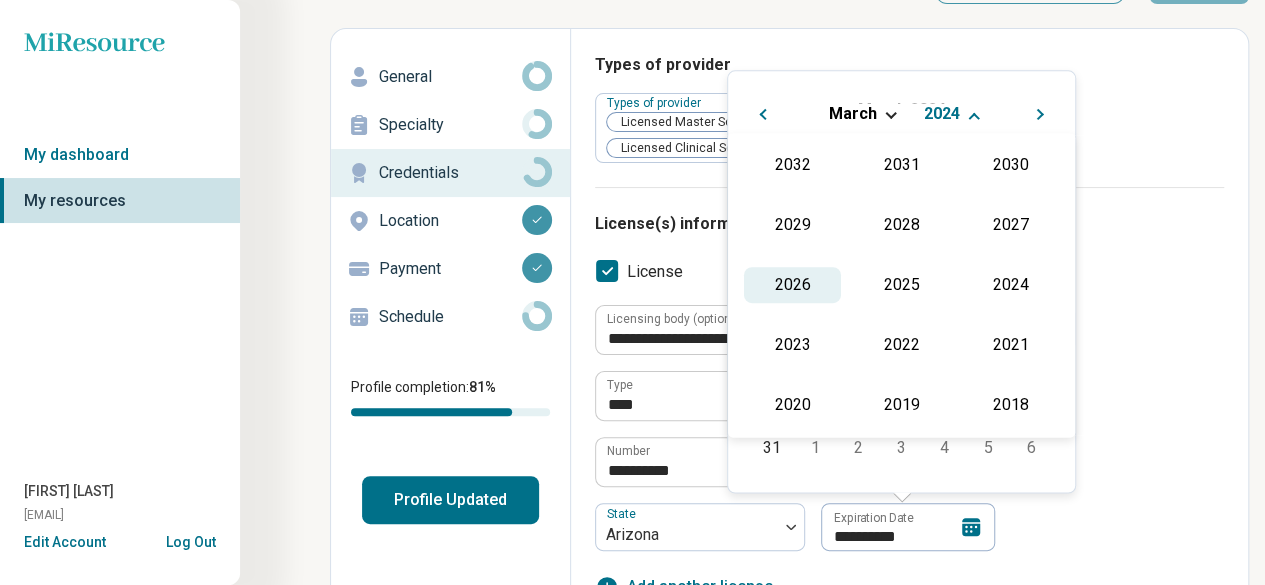 click on "2026" at bounding box center (792, 285) 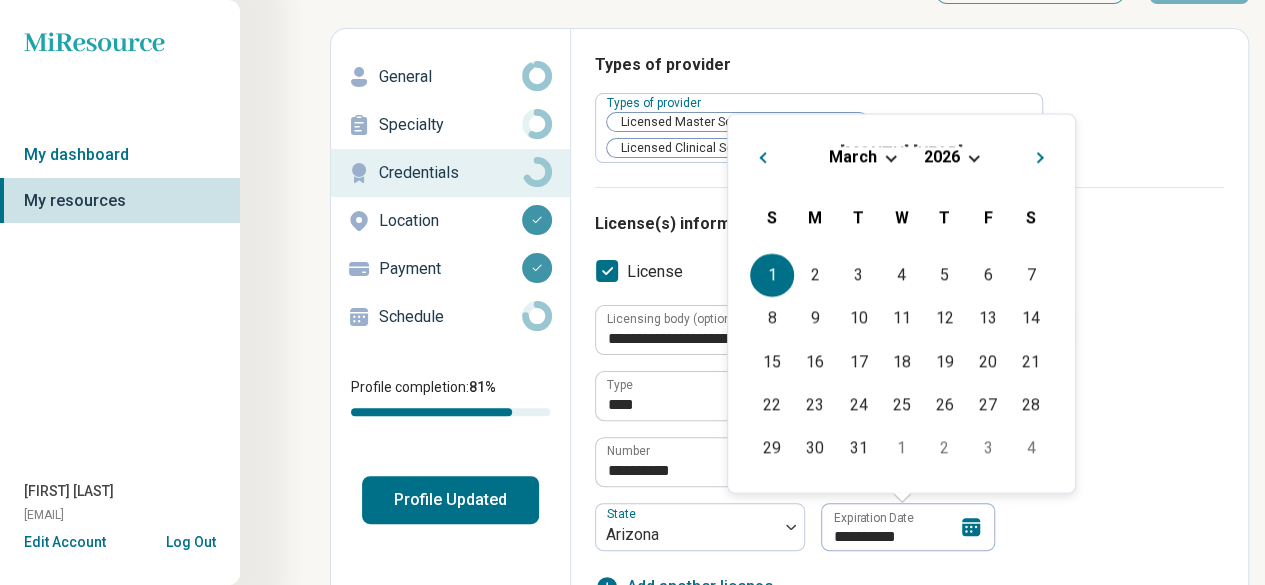 click on "1" at bounding box center (771, 275) 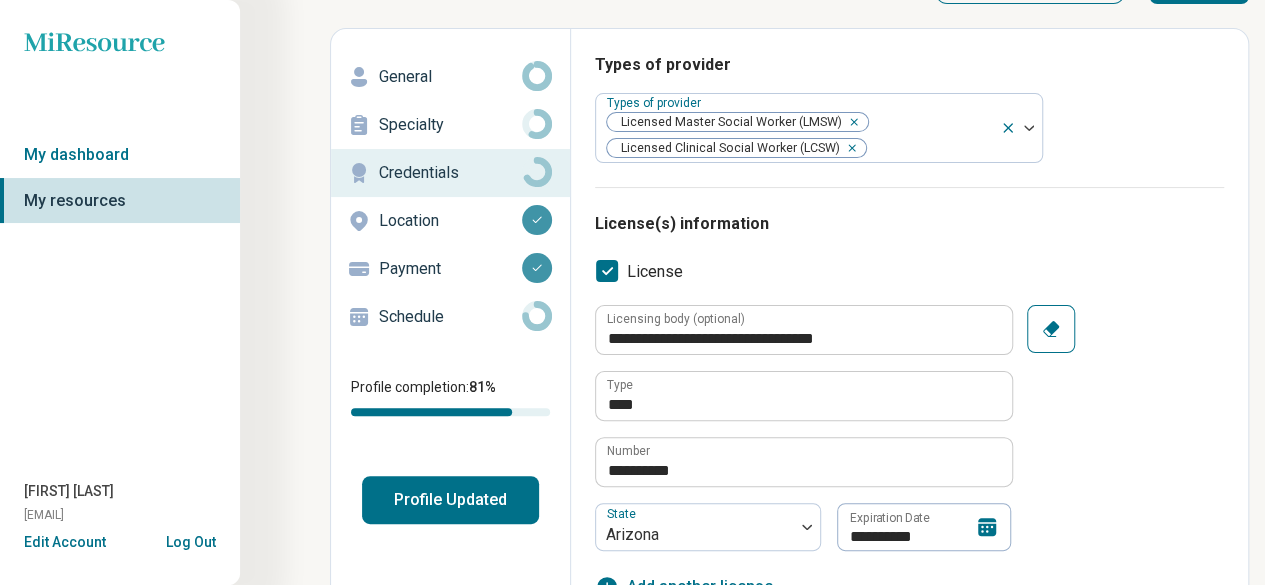 click on "General" at bounding box center (450, 77) 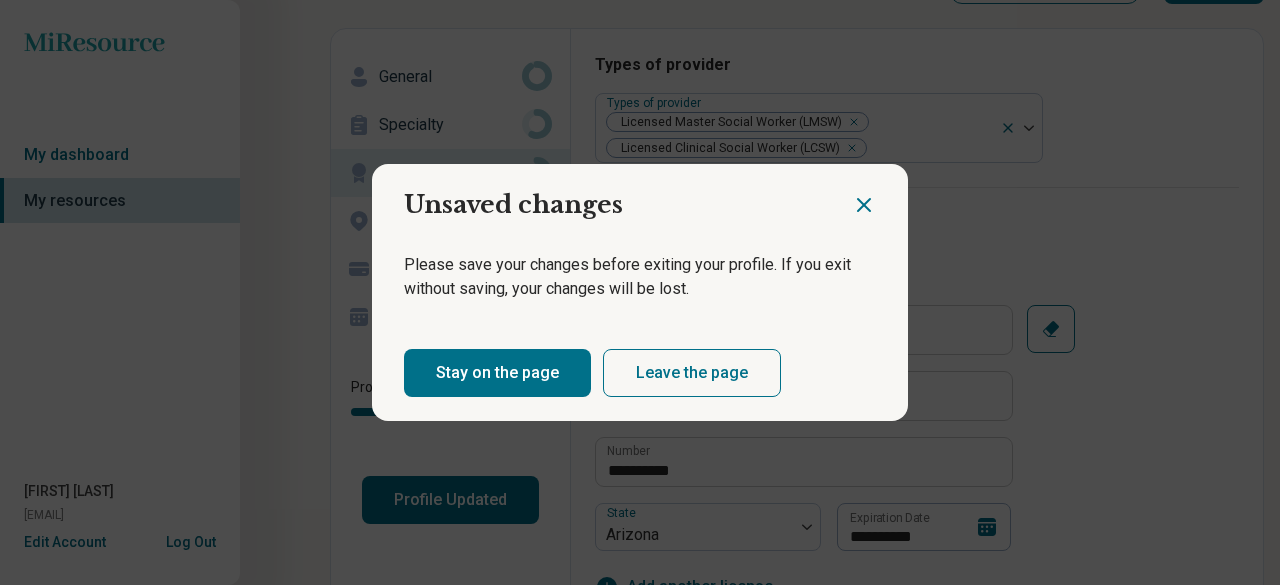 click on "Stay on the page" at bounding box center (497, 373) 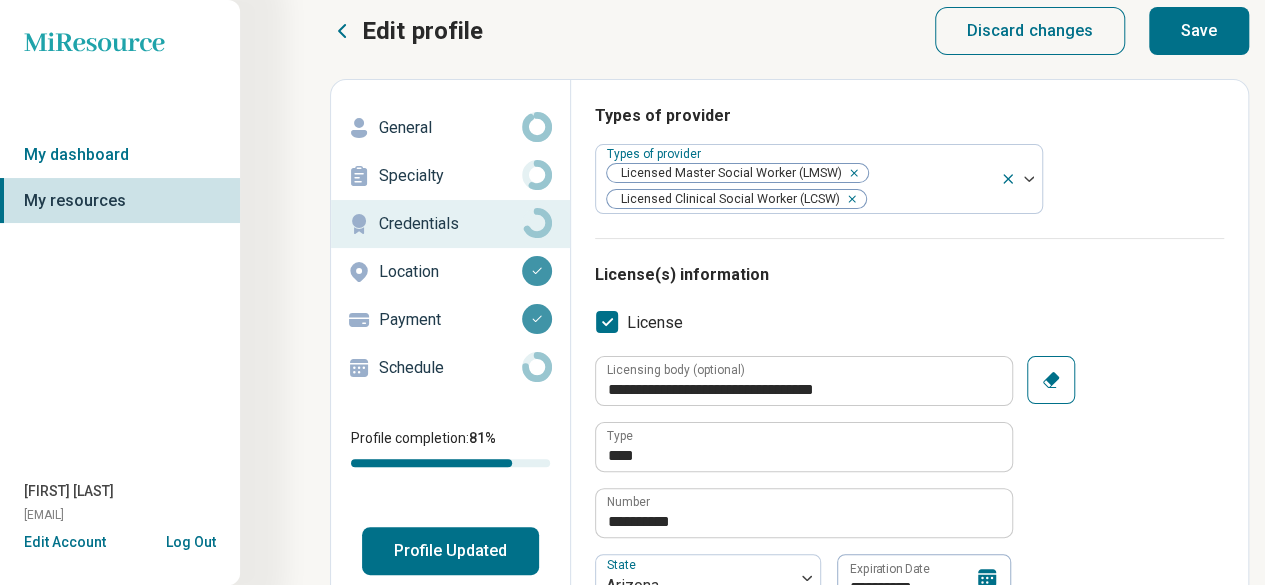 scroll, scrollTop: 51, scrollLeft: 0, axis: vertical 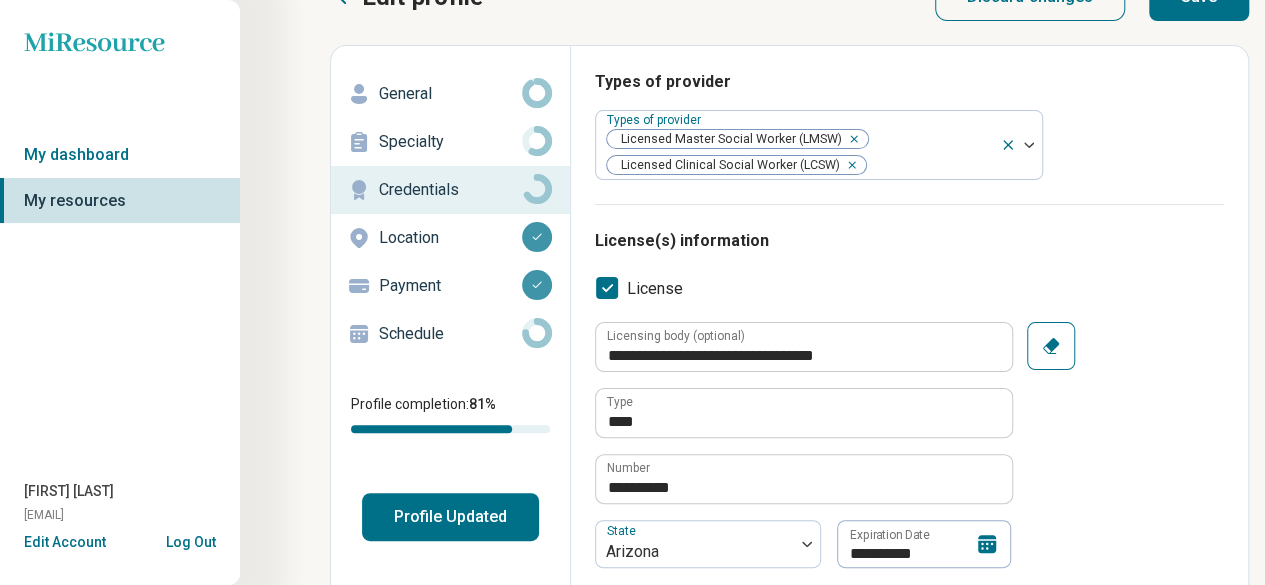 click on "Profile Updated" at bounding box center [450, 517] 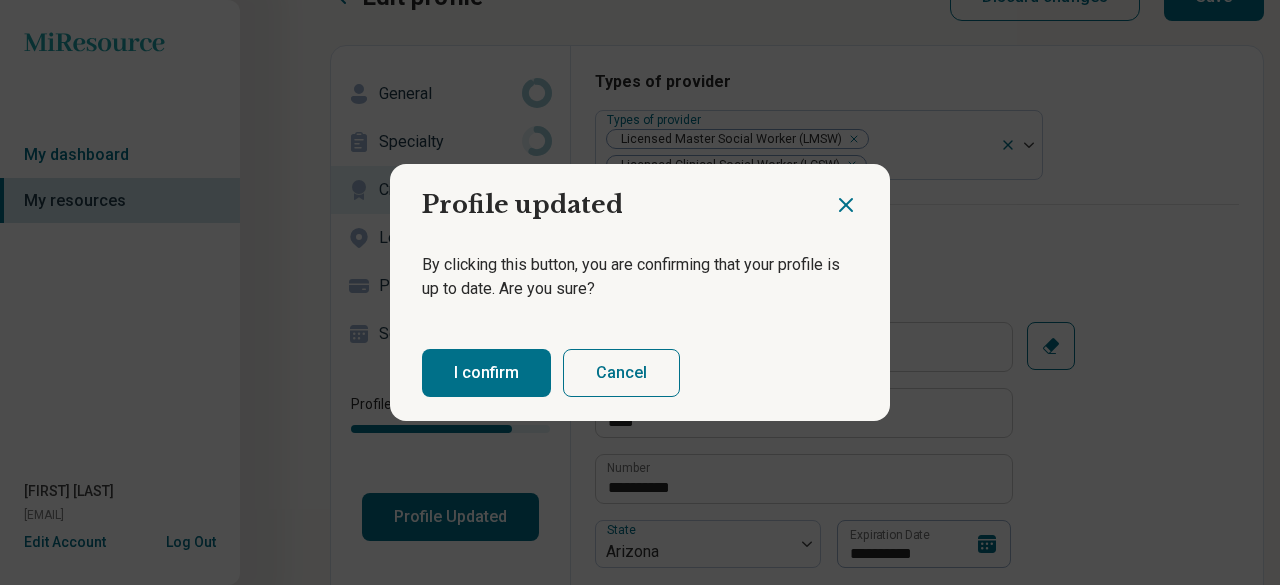 click on "I confirm" at bounding box center [486, 373] 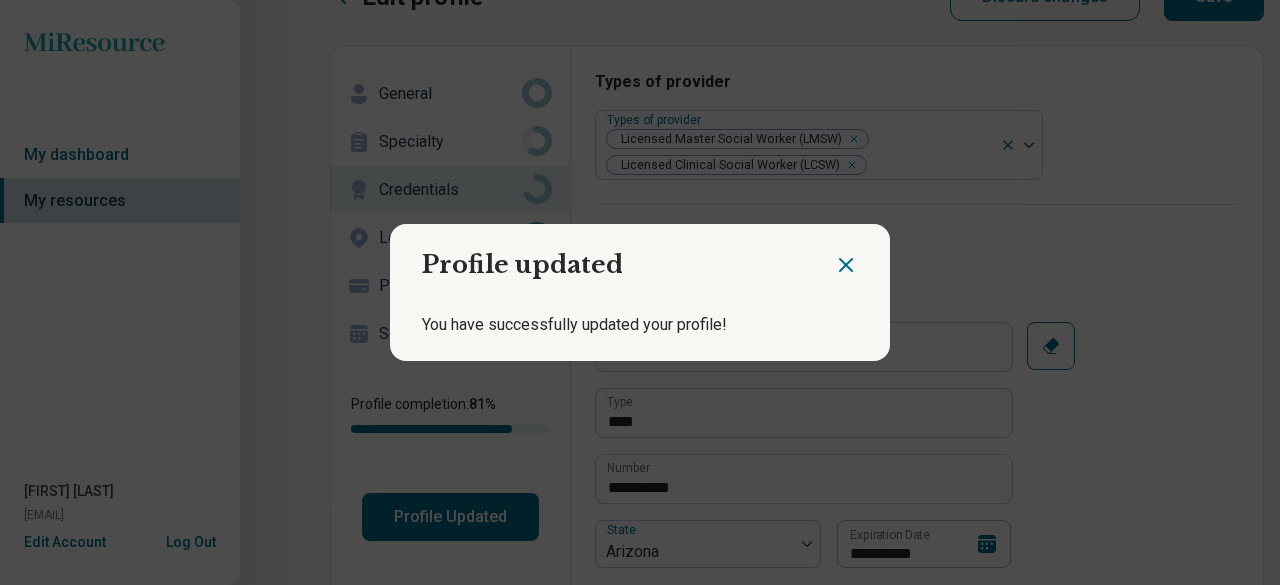 click 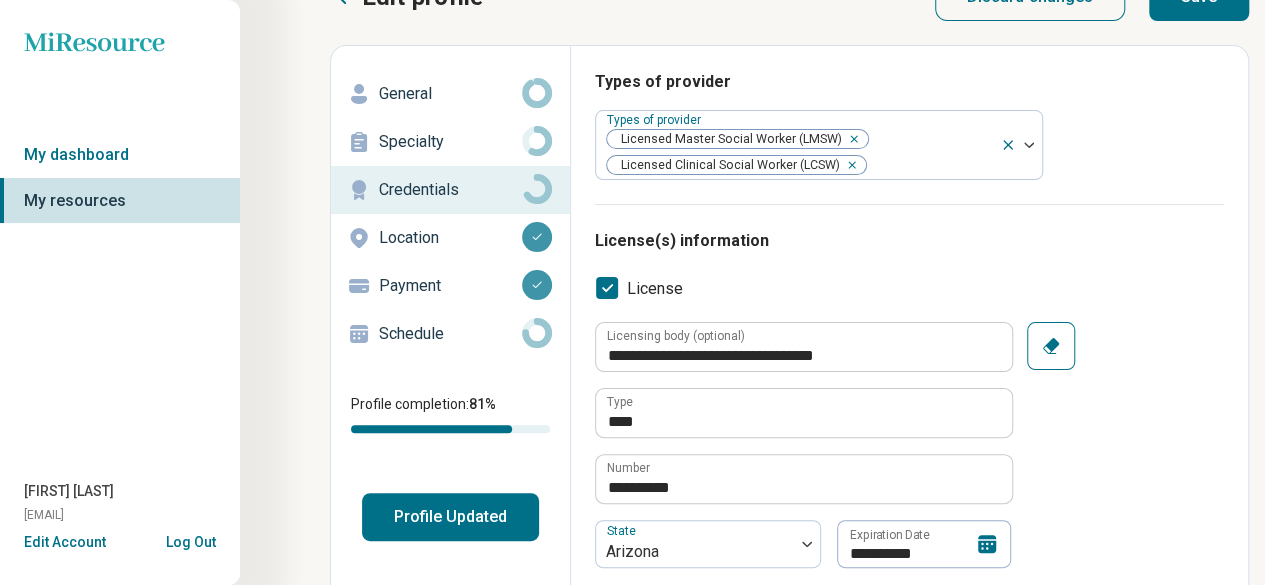 click on "General" at bounding box center [450, 94] 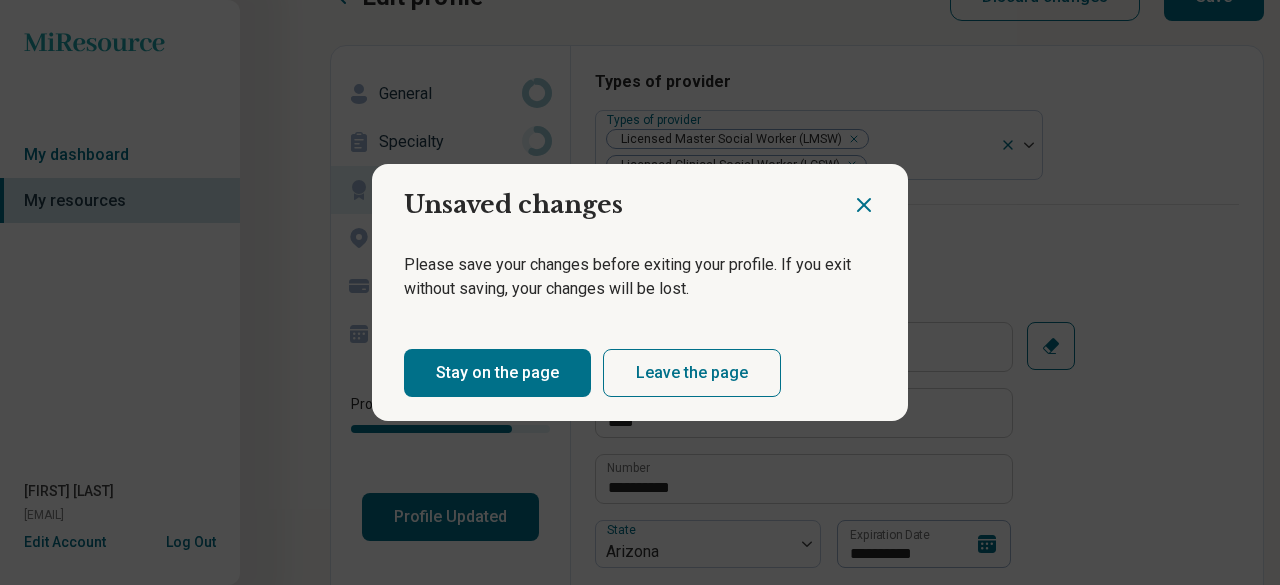 click on "Leave the page" at bounding box center (692, 373) 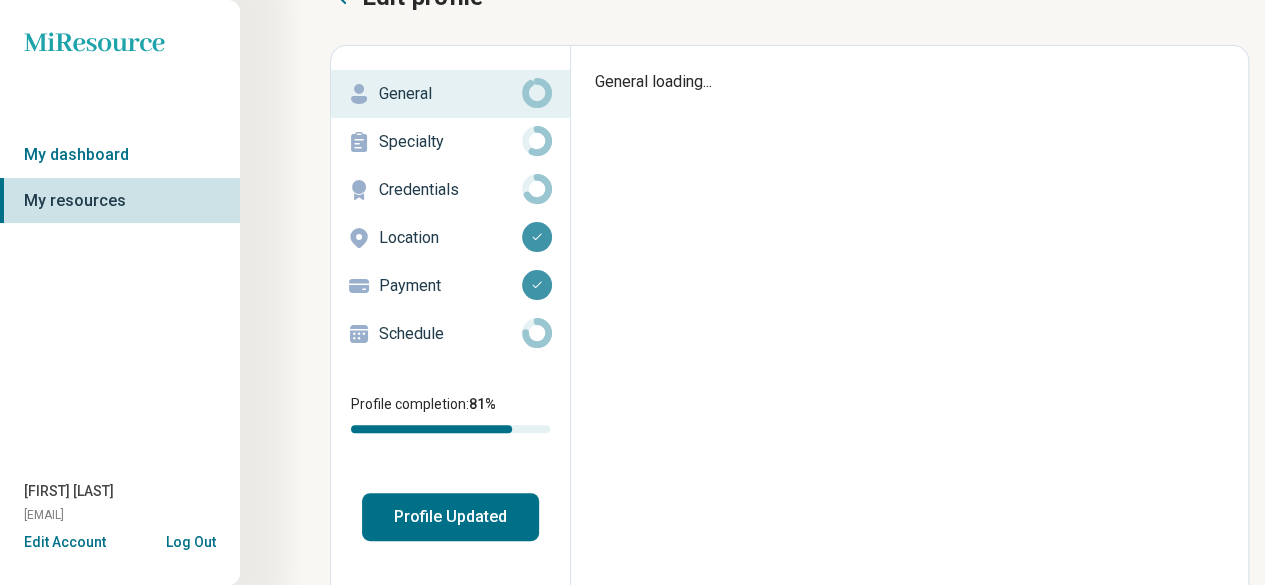scroll, scrollTop: 0, scrollLeft: 0, axis: both 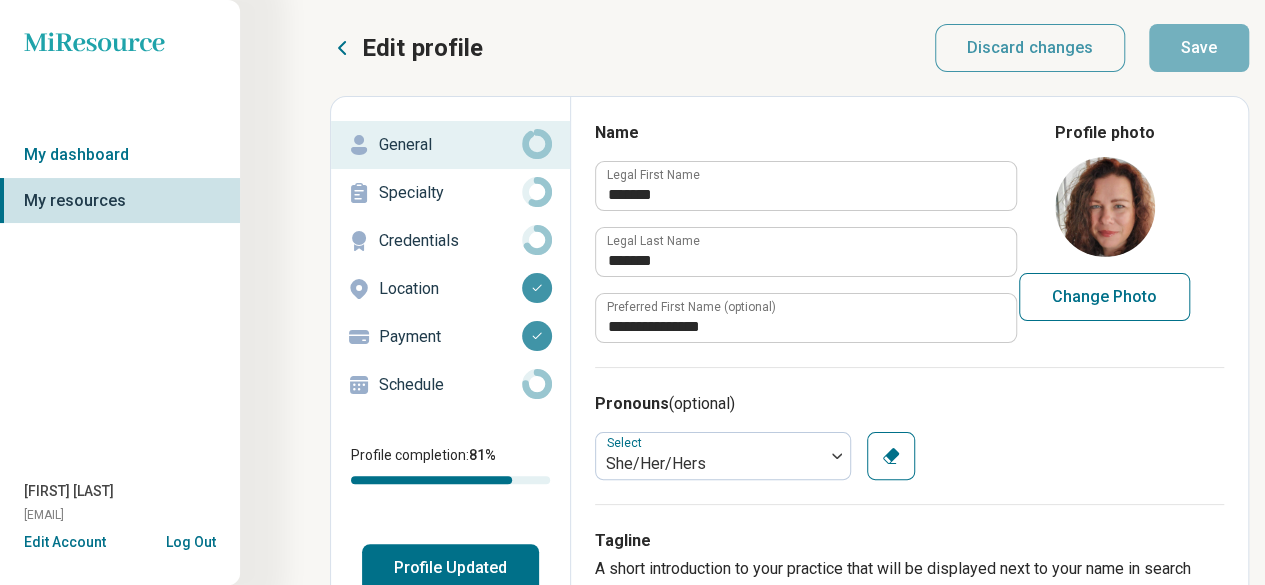 click on "Change Photo" at bounding box center (1104, 297) 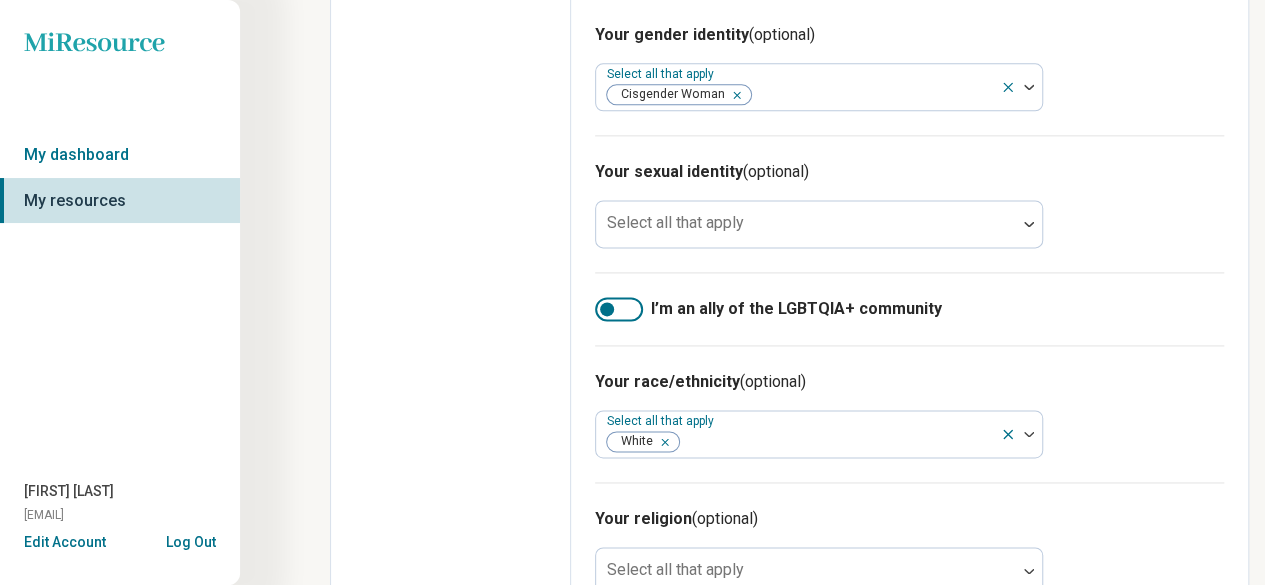scroll, scrollTop: 1310, scrollLeft: 0, axis: vertical 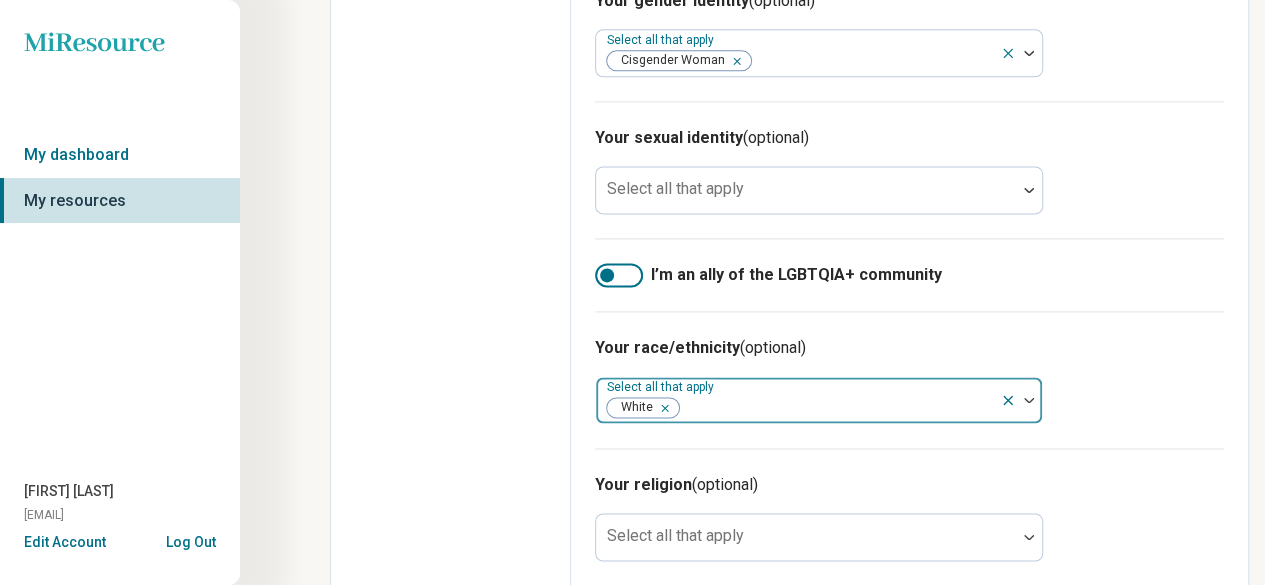 click at bounding box center (661, 408) 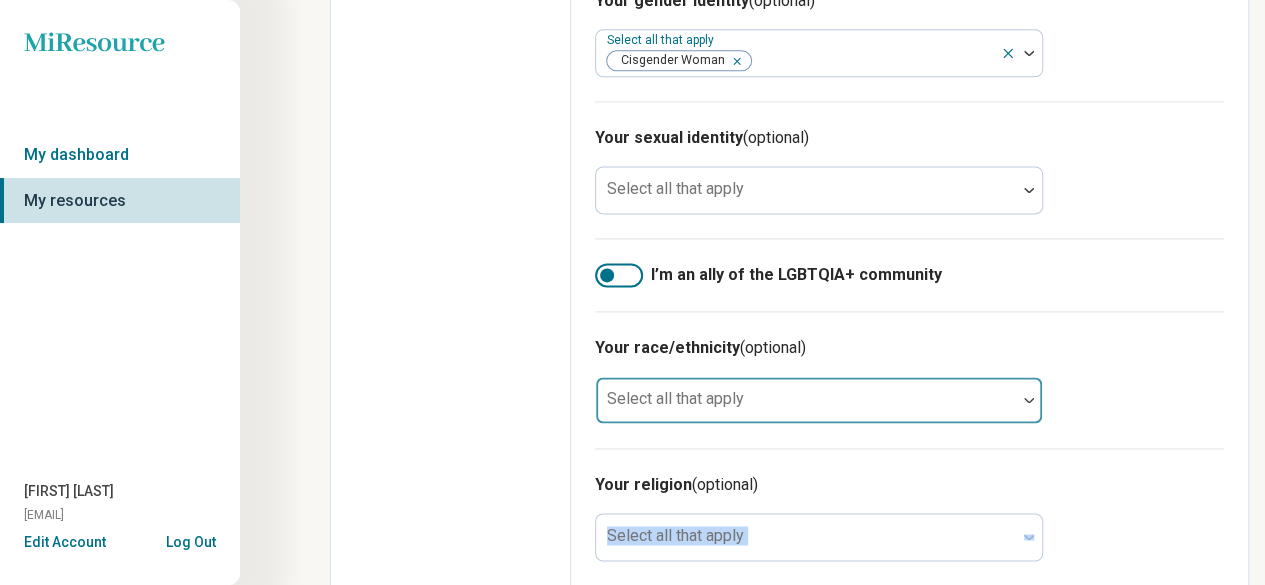 drag, startPoint x: 1257, startPoint y: 448, endPoint x: 1257, endPoint y: 508, distance: 60 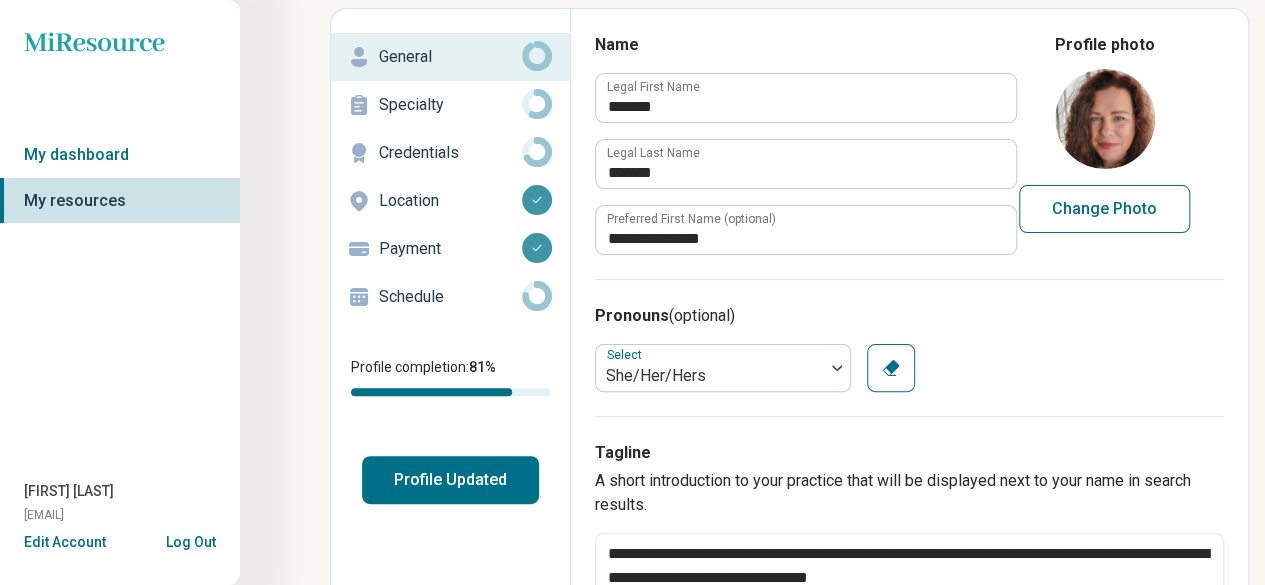 scroll, scrollTop: 51, scrollLeft: 0, axis: vertical 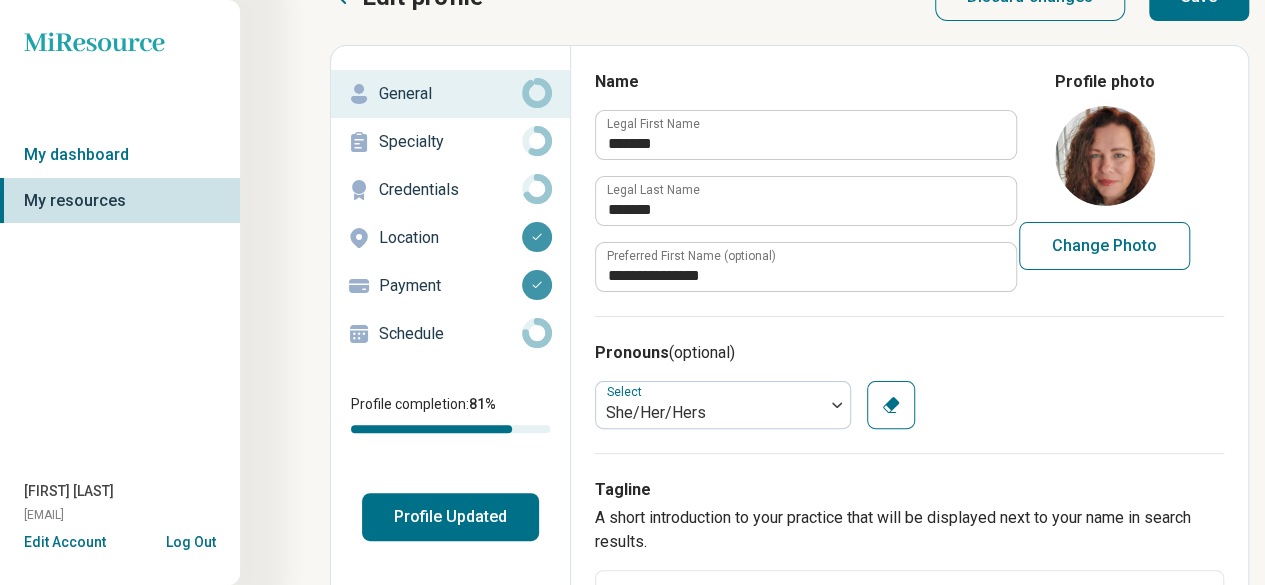 click on "Profile Updated" at bounding box center [450, 517] 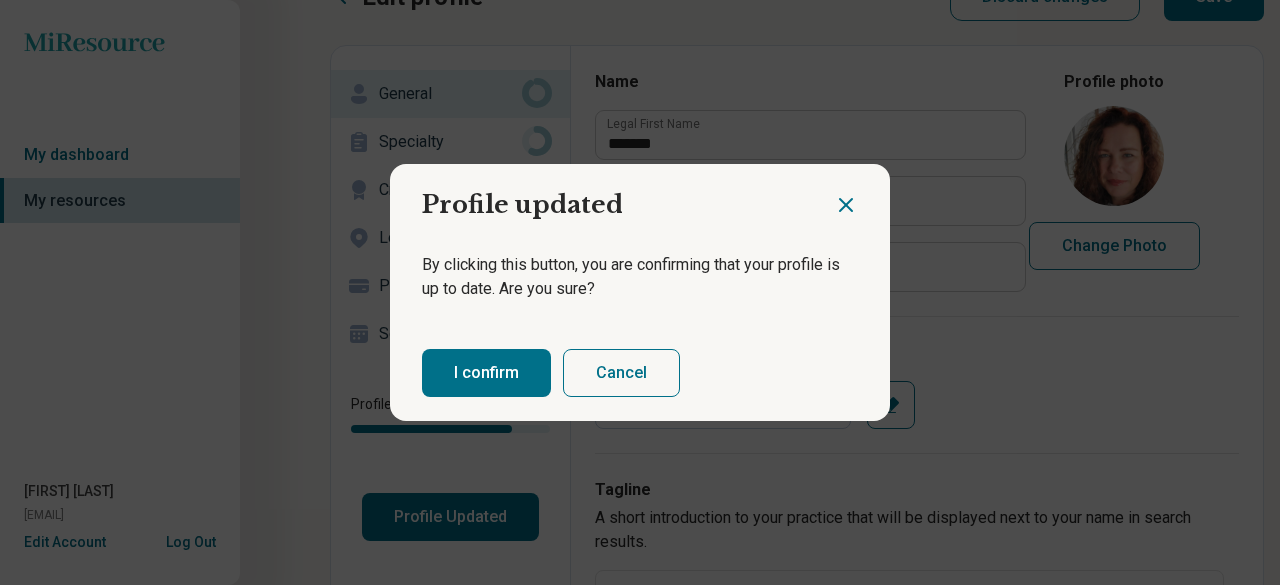 click on "I confirm" at bounding box center [486, 373] 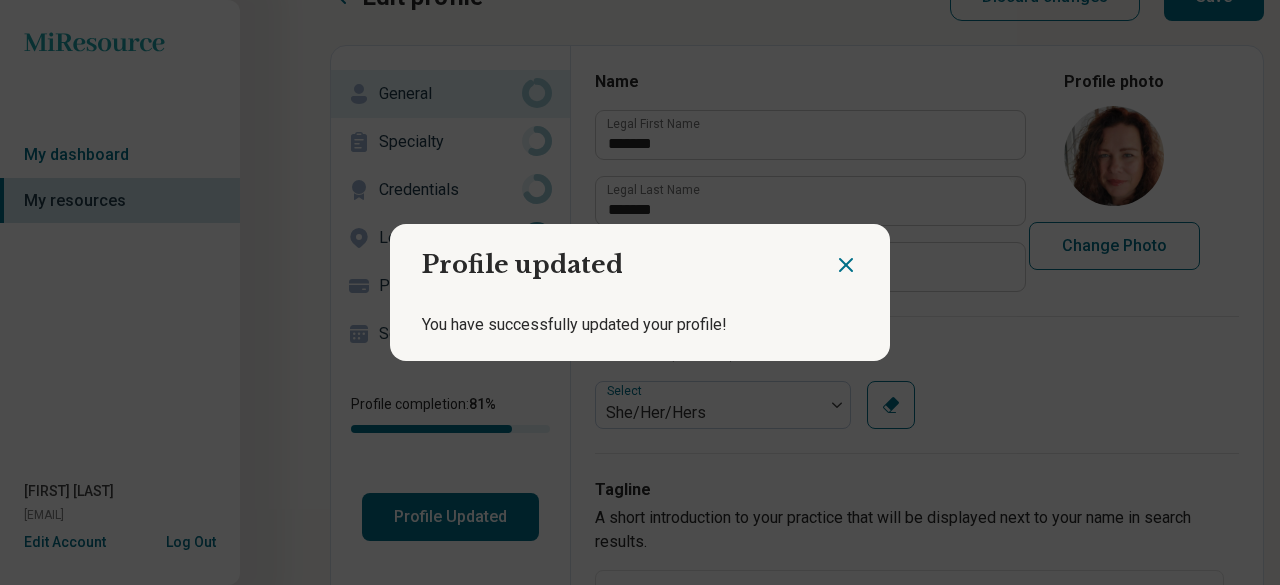click on "Profile updated You have successfully updated your profile!" at bounding box center (640, 292) 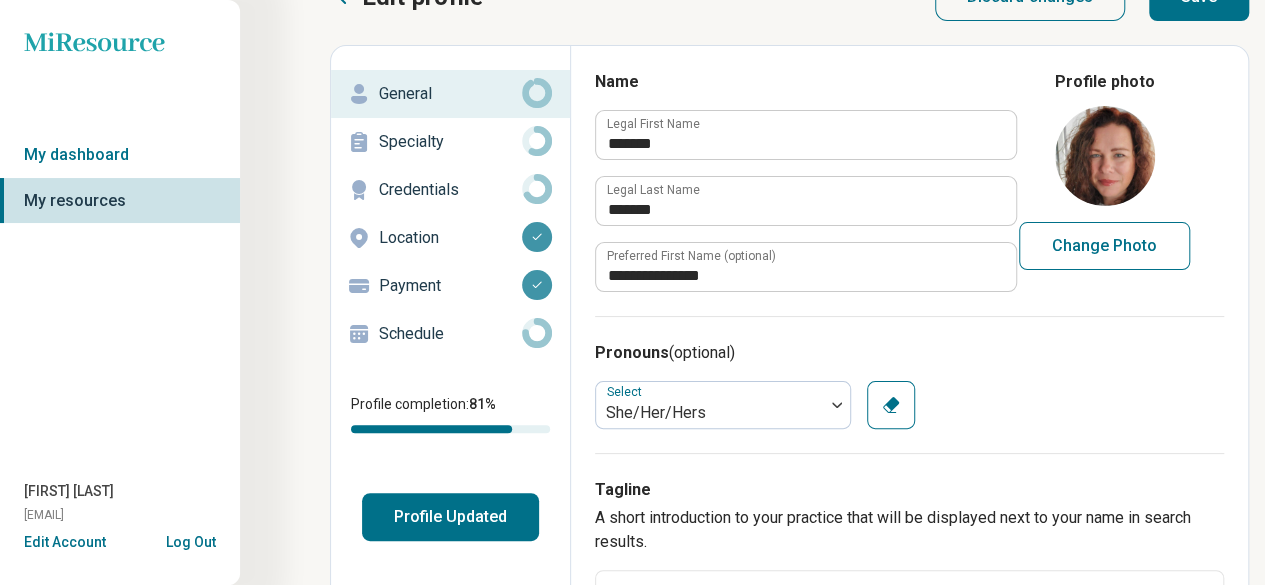 click on "General" at bounding box center (450, 94) 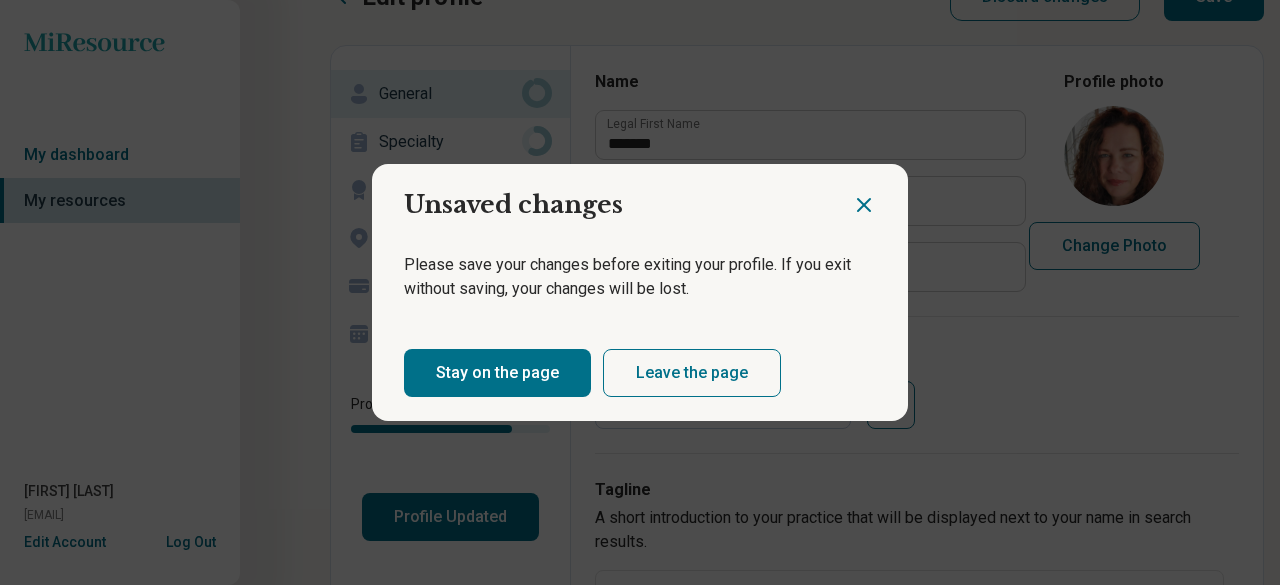 click on "Leave the page" at bounding box center [692, 373] 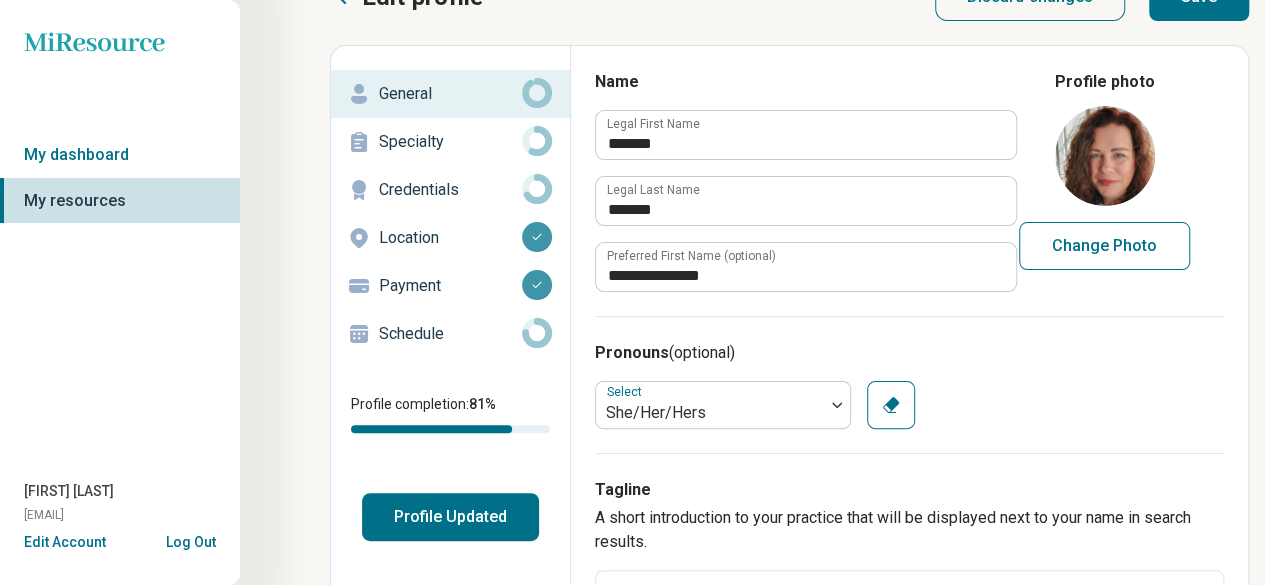 scroll, scrollTop: 0, scrollLeft: 0, axis: both 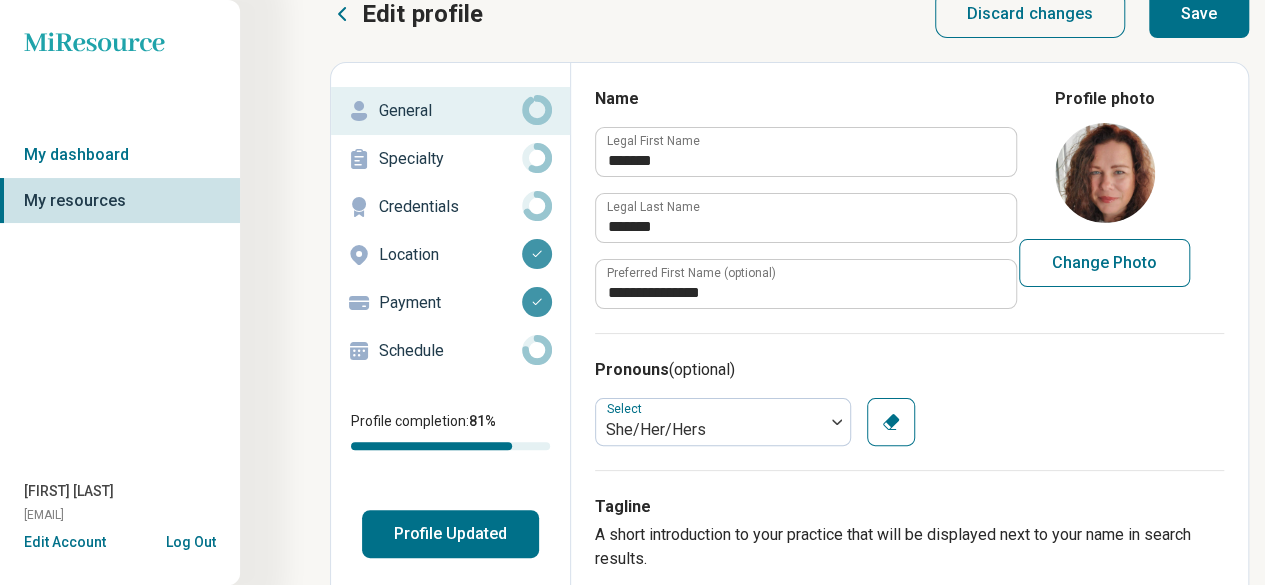 click on "Specialty" at bounding box center (450, 159) 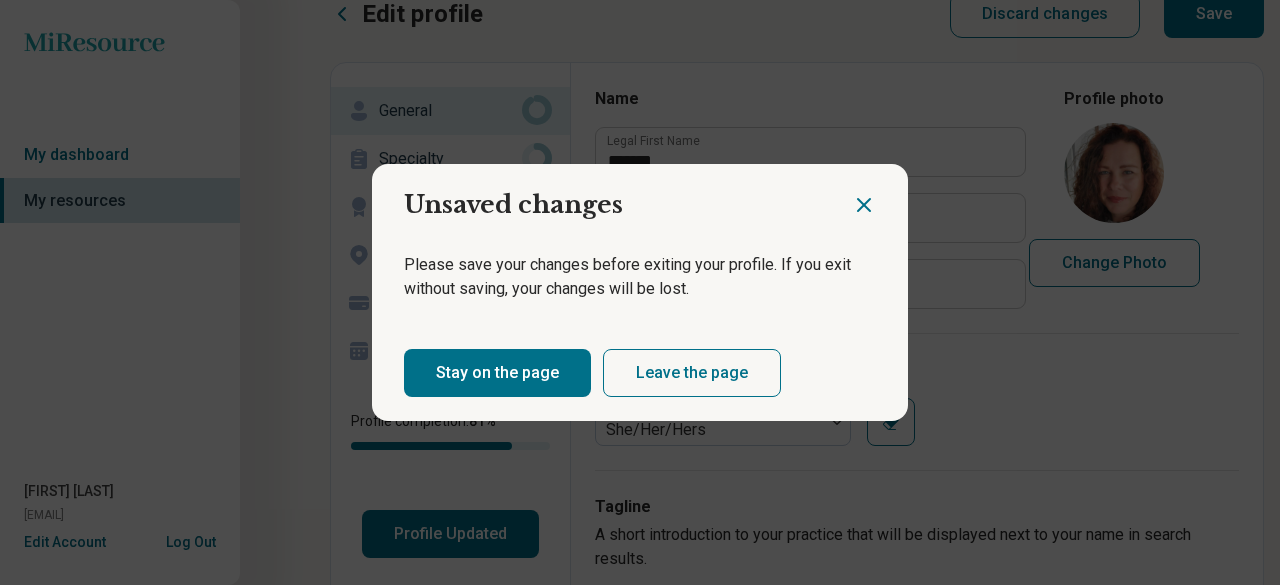 click on "Leave the page" at bounding box center [692, 373] 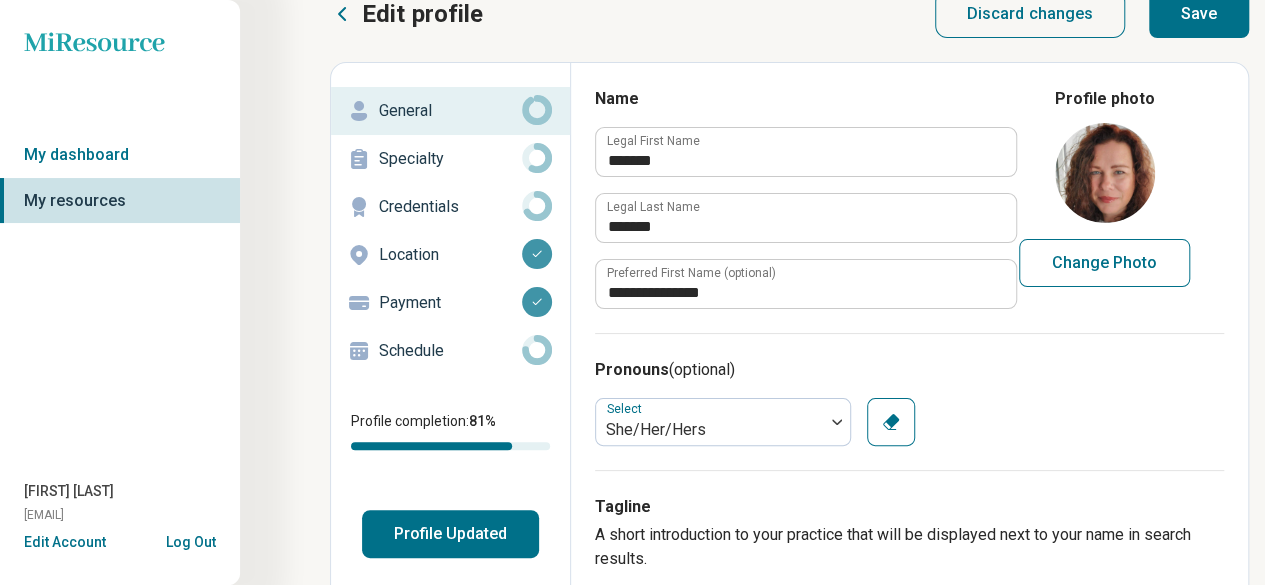 scroll, scrollTop: 0, scrollLeft: 0, axis: both 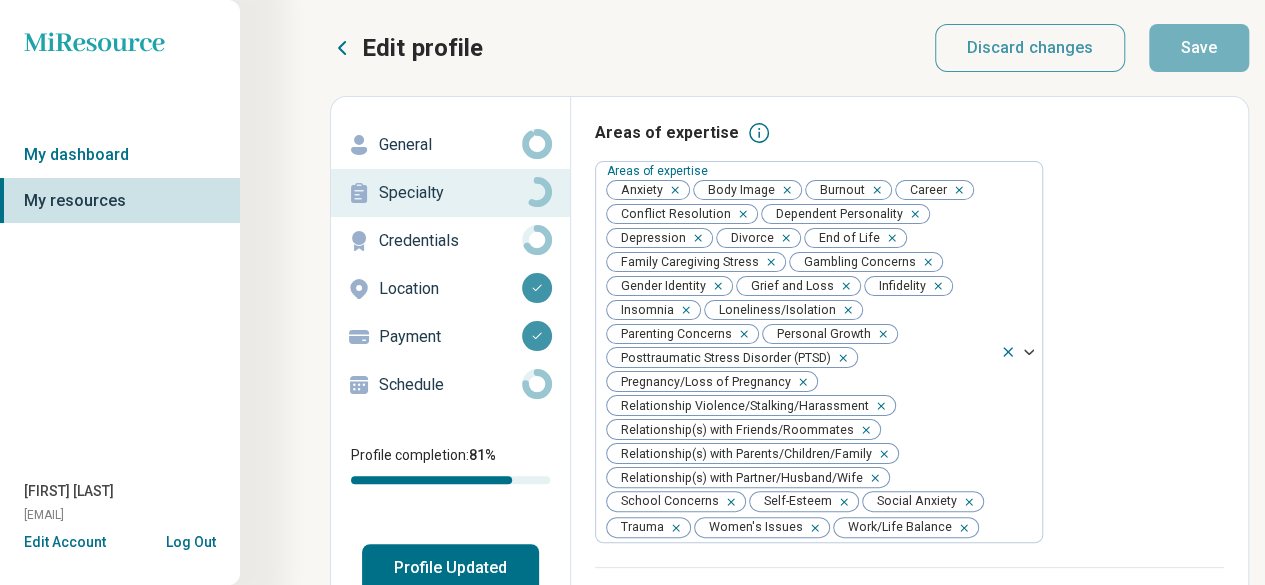 click on "Credentials" at bounding box center [450, 241] 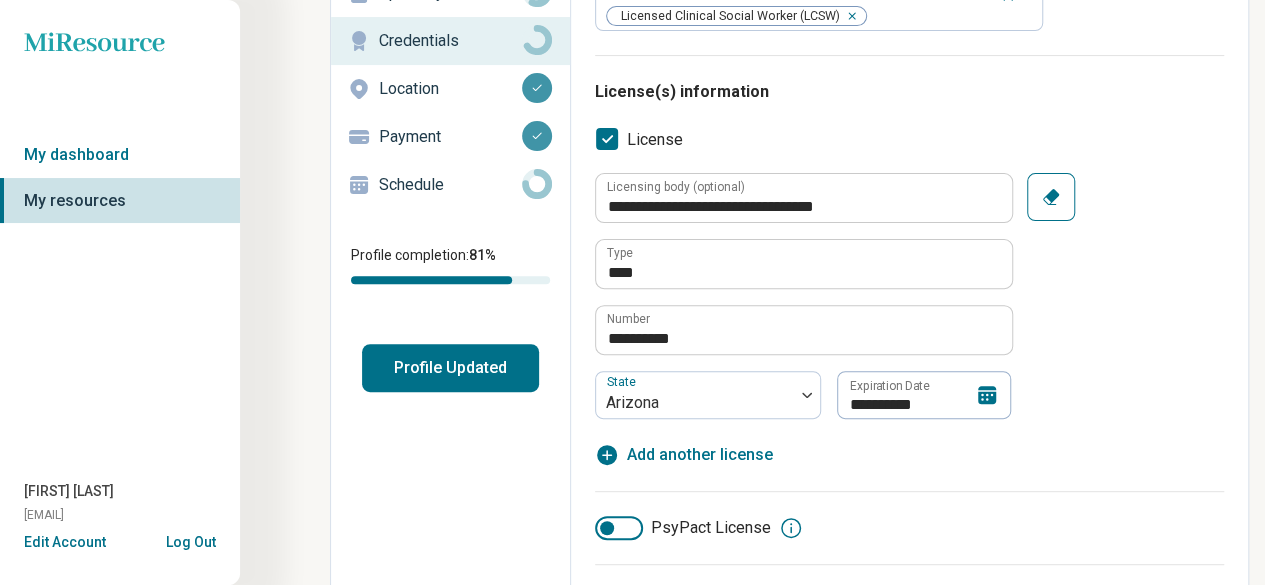scroll, scrollTop: 204, scrollLeft: 0, axis: vertical 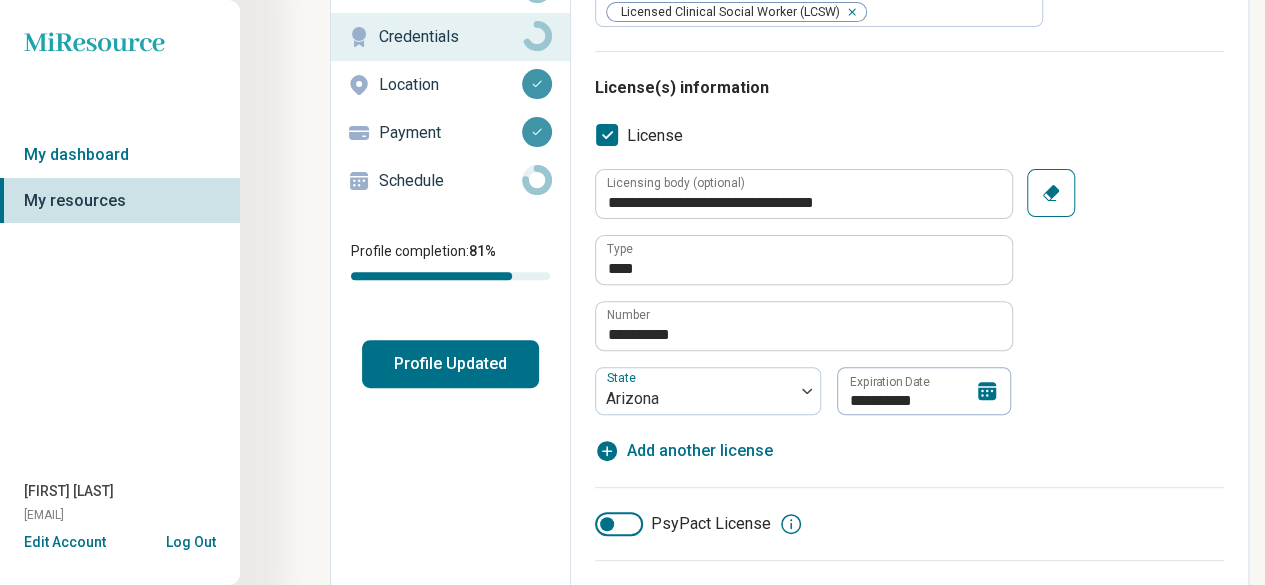 click 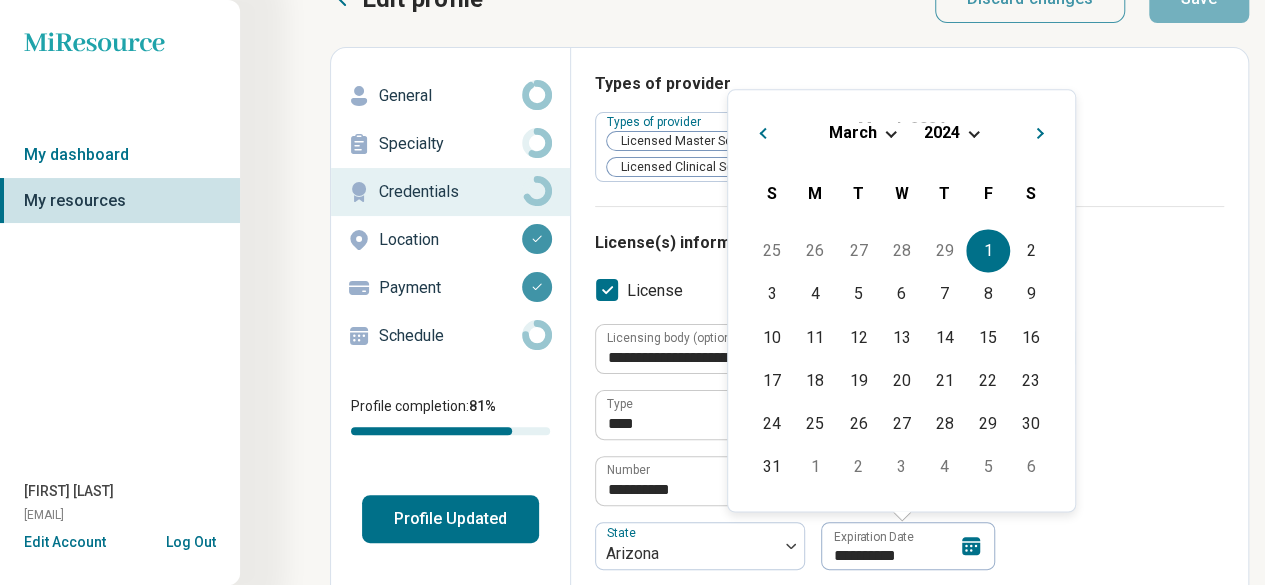scroll, scrollTop: 37, scrollLeft: 0, axis: vertical 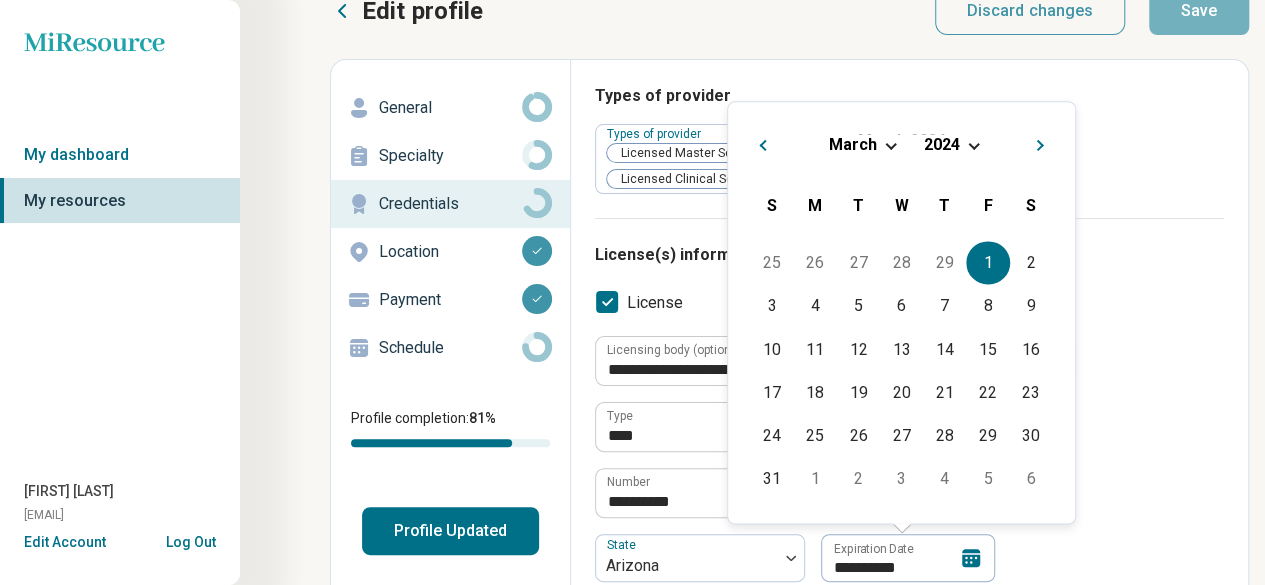 click at bounding box center [973, 143] 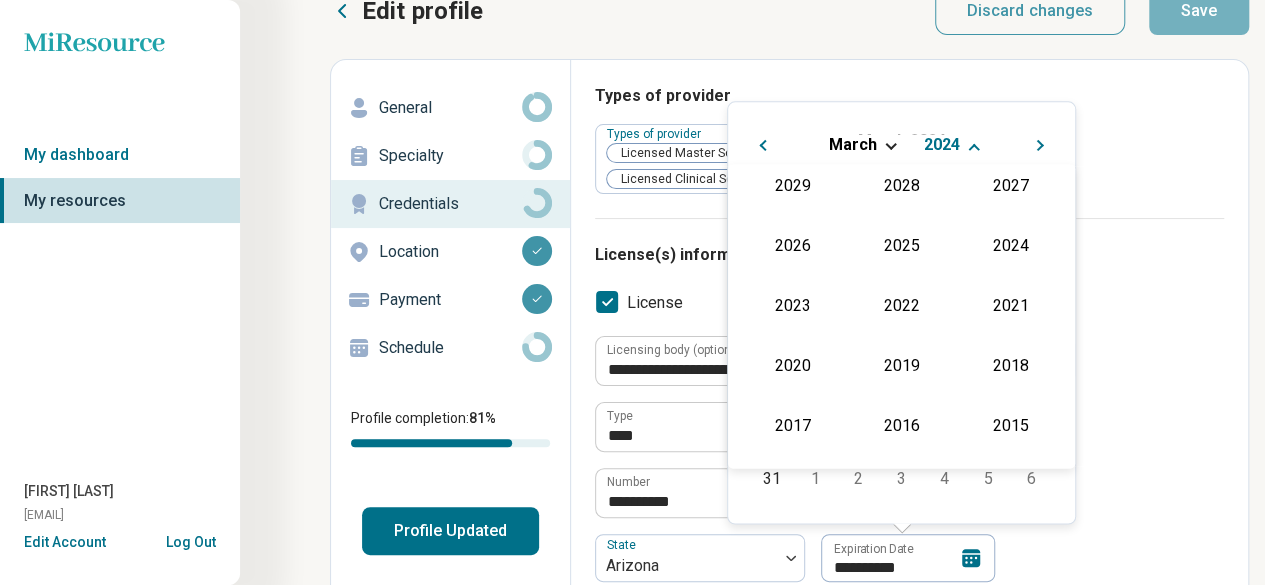 scroll, scrollTop: 434, scrollLeft: 0, axis: vertical 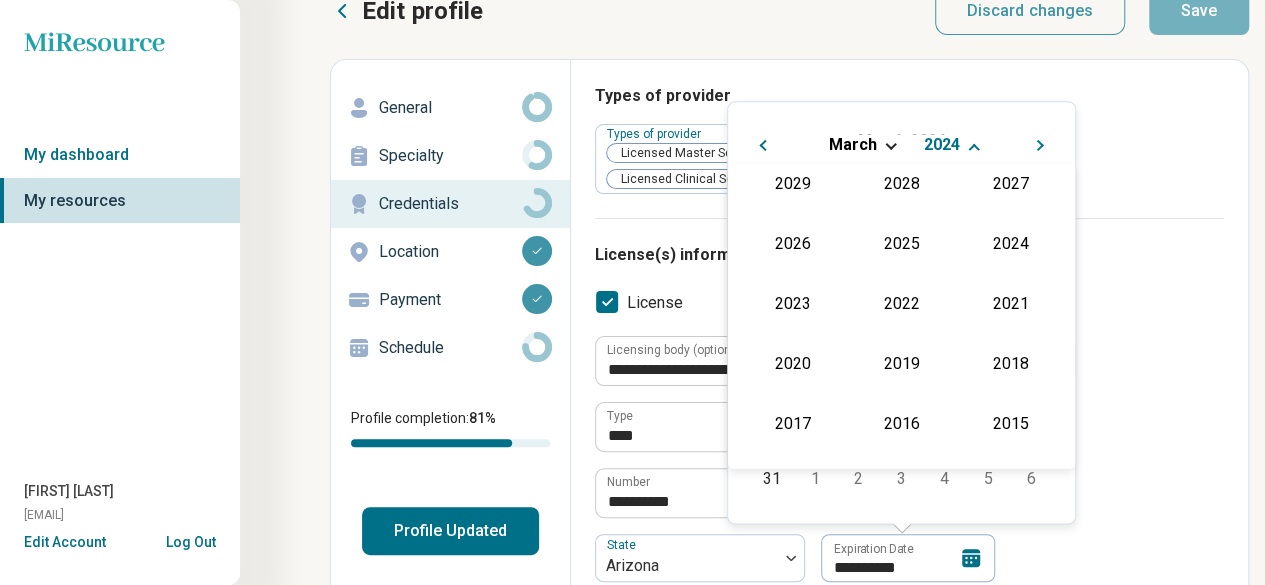 click on "2026" at bounding box center (792, 244) 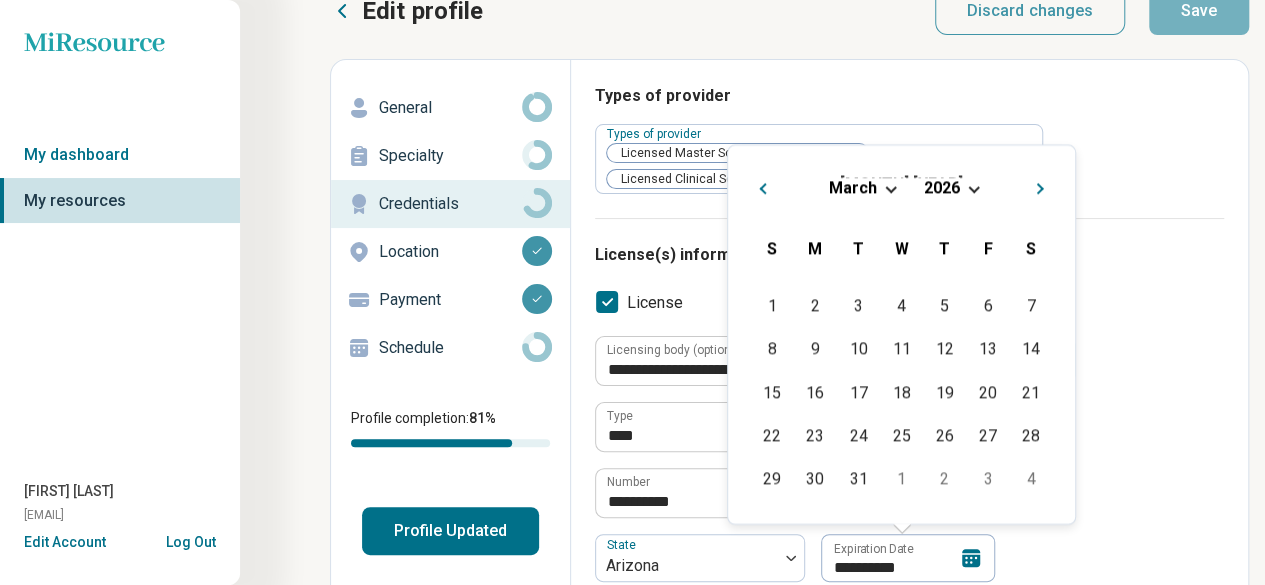 click on "1" at bounding box center (771, 306) 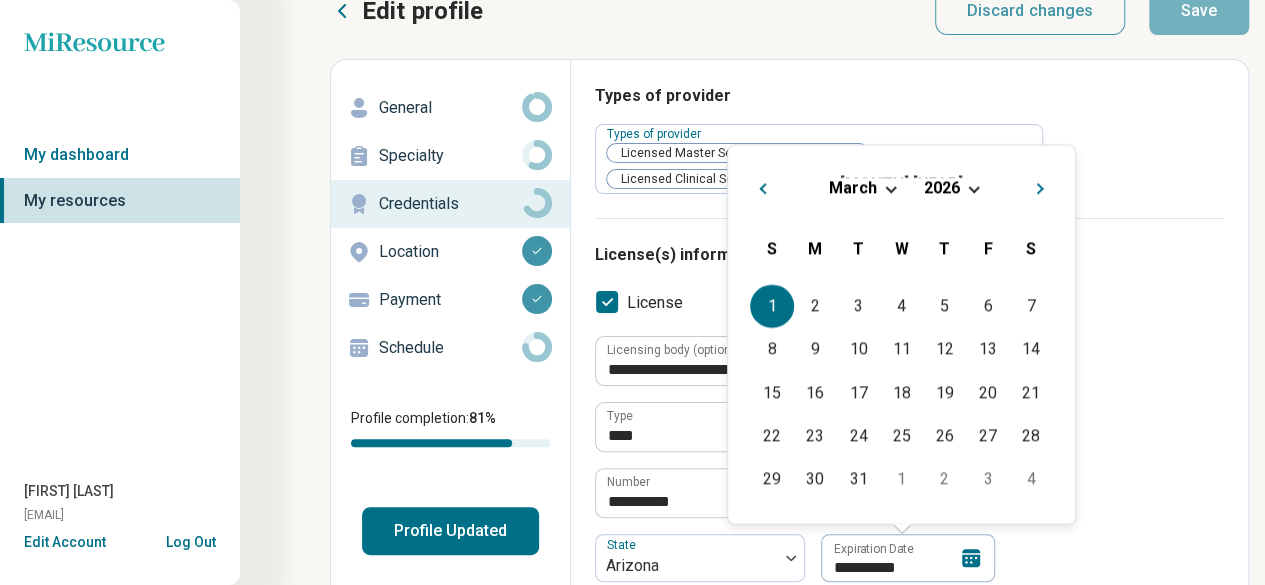 type on "*" 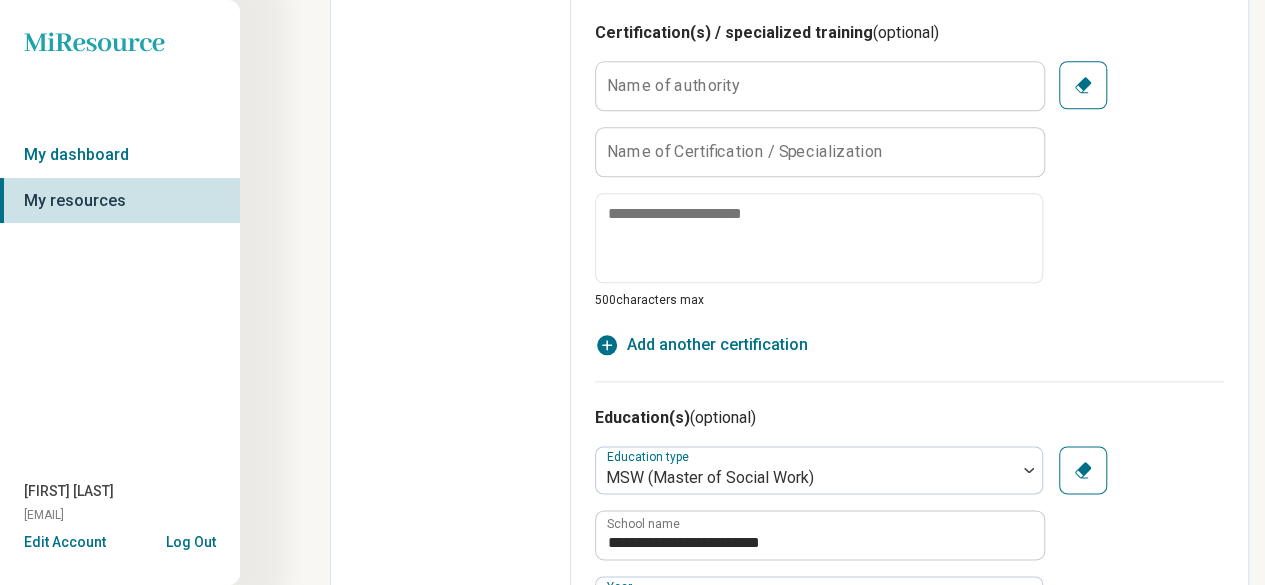 scroll, scrollTop: 984, scrollLeft: 0, axis: vertical 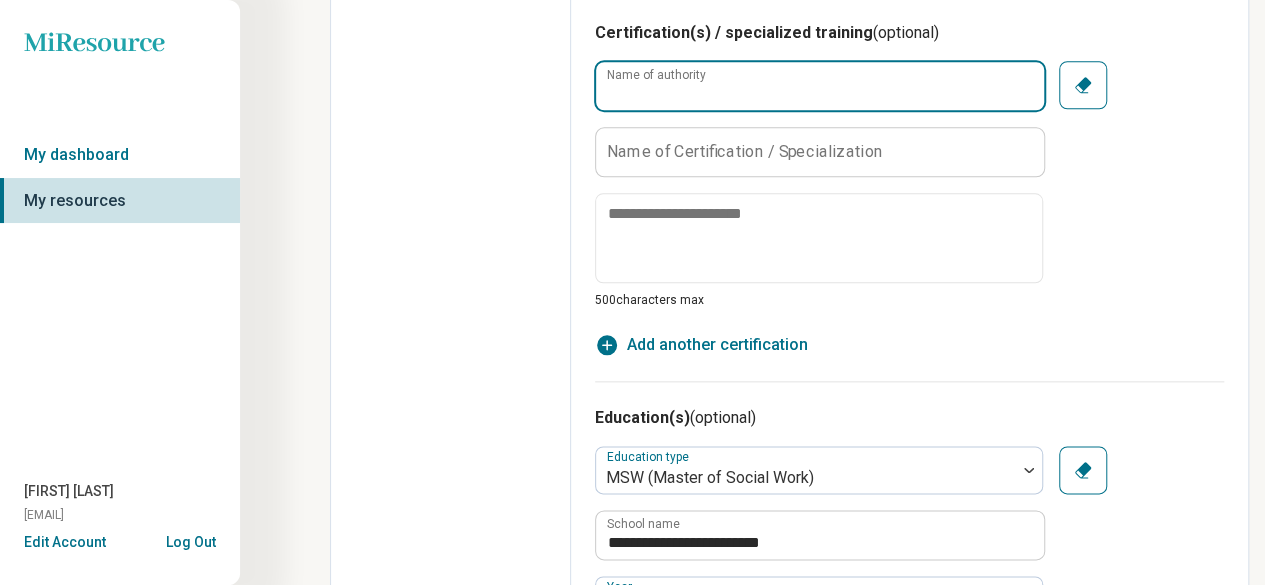 click on "Name of authority" at bounding box center (820, 86) 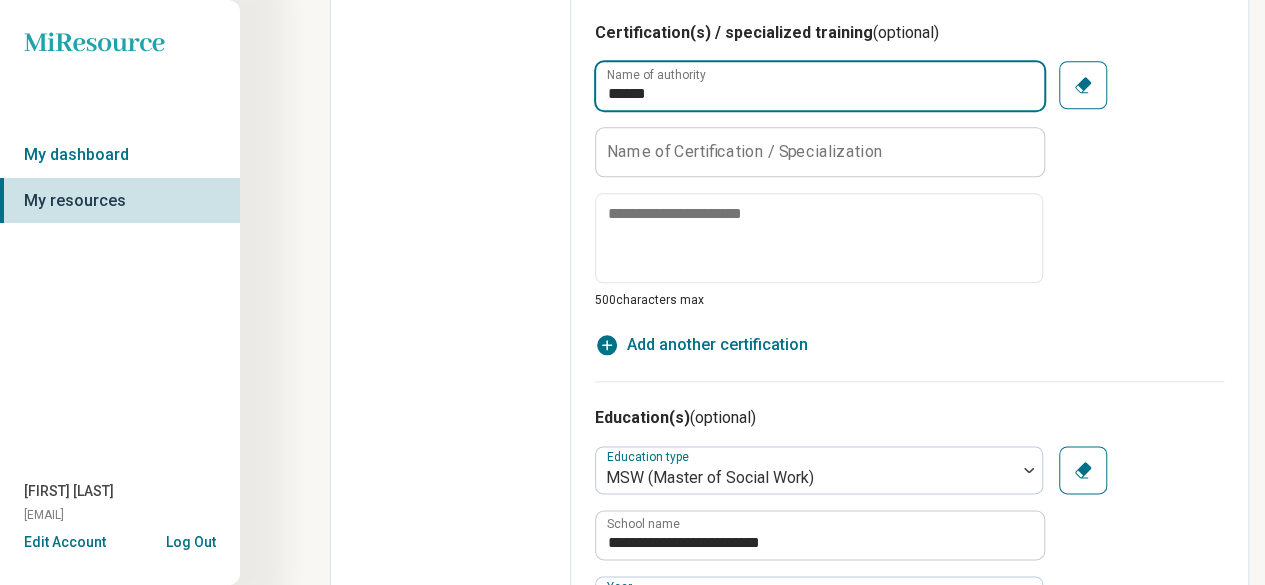 type on "******" 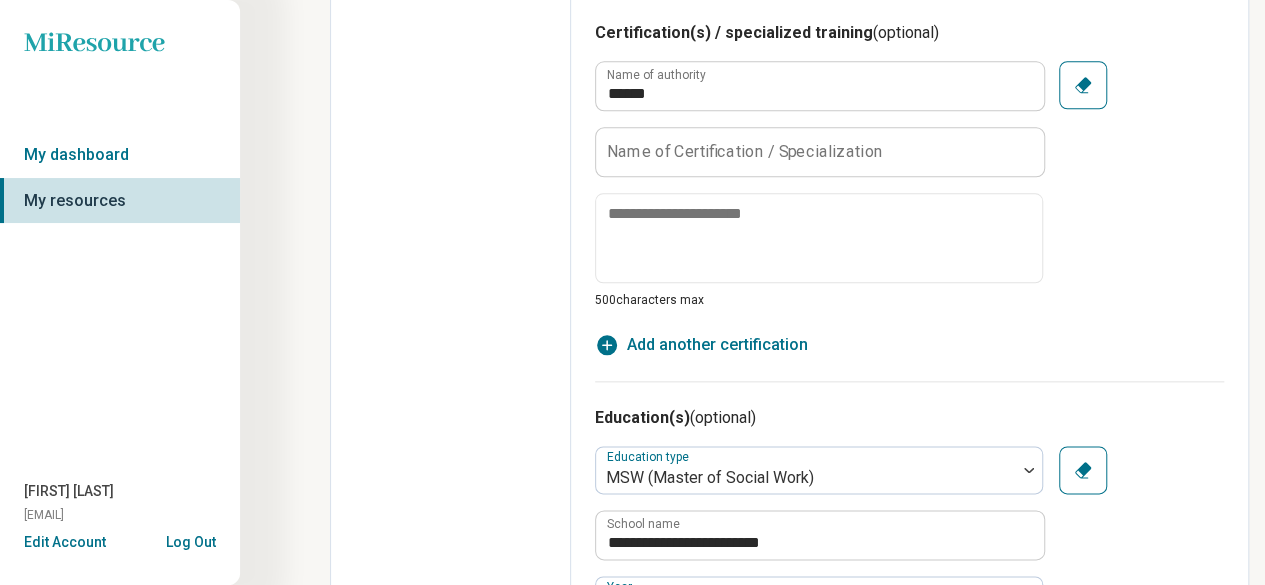 click on "Name of Certification / Specialization" at bounding box center [745, 151] 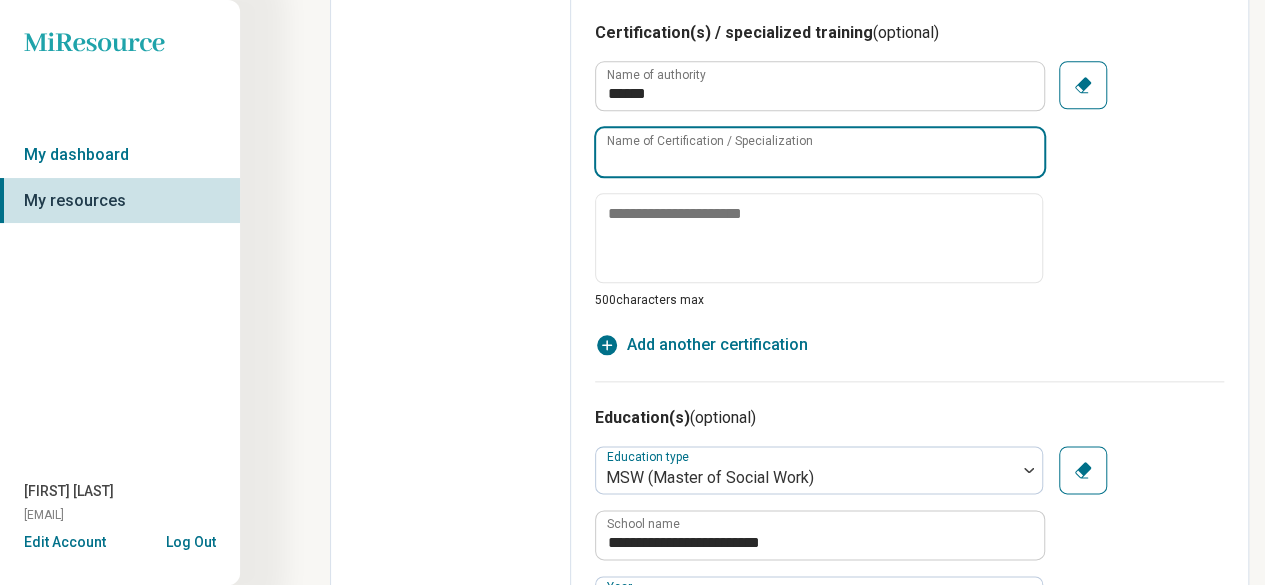 click on "Name of Certification / Specialization" at bounding box center (820, 152) 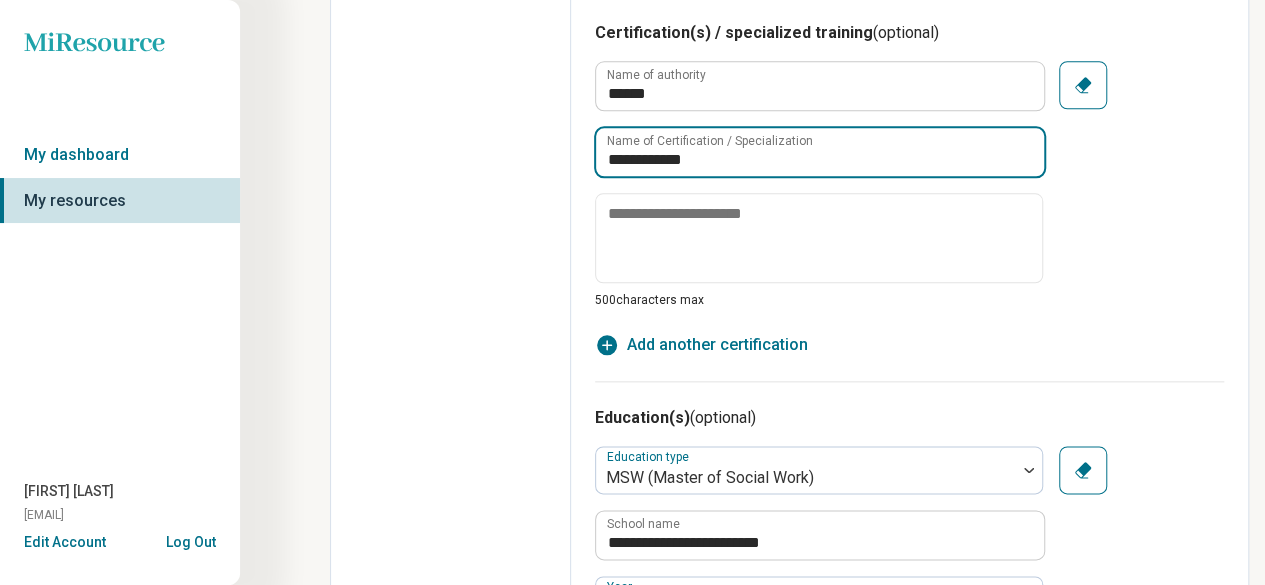 type on "**********" 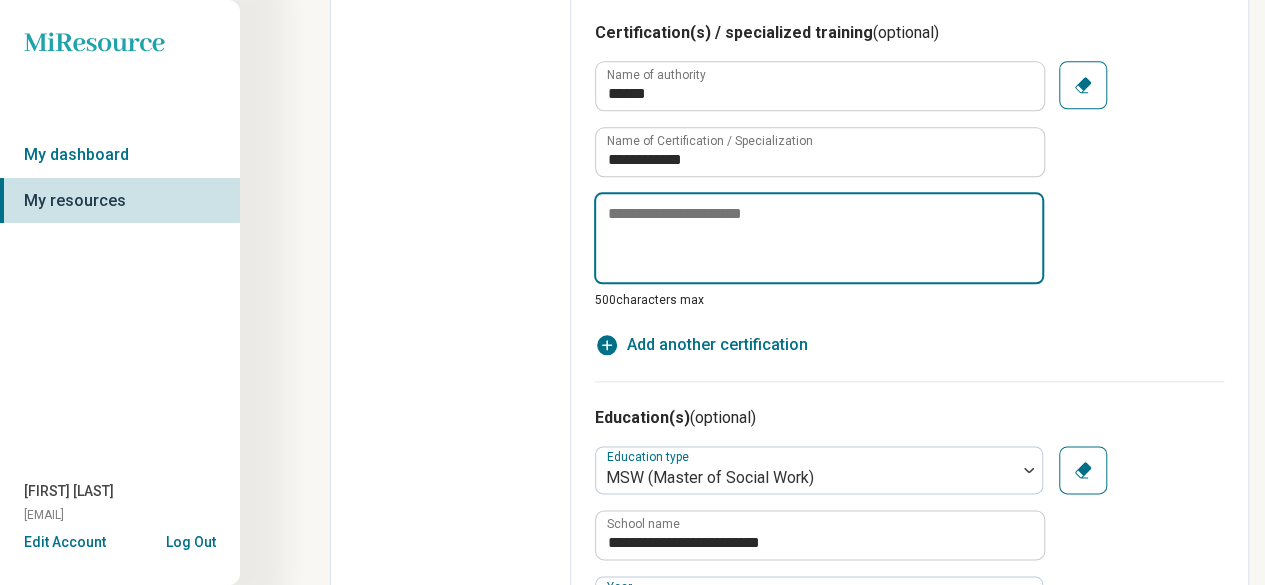 type on "*" 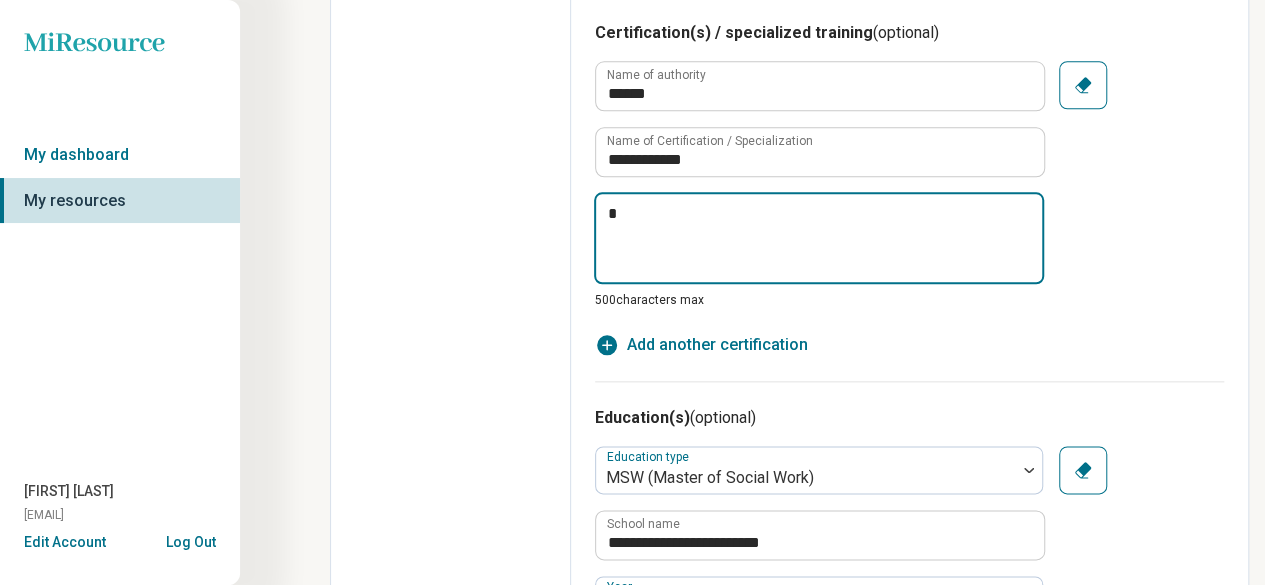 type on "*" 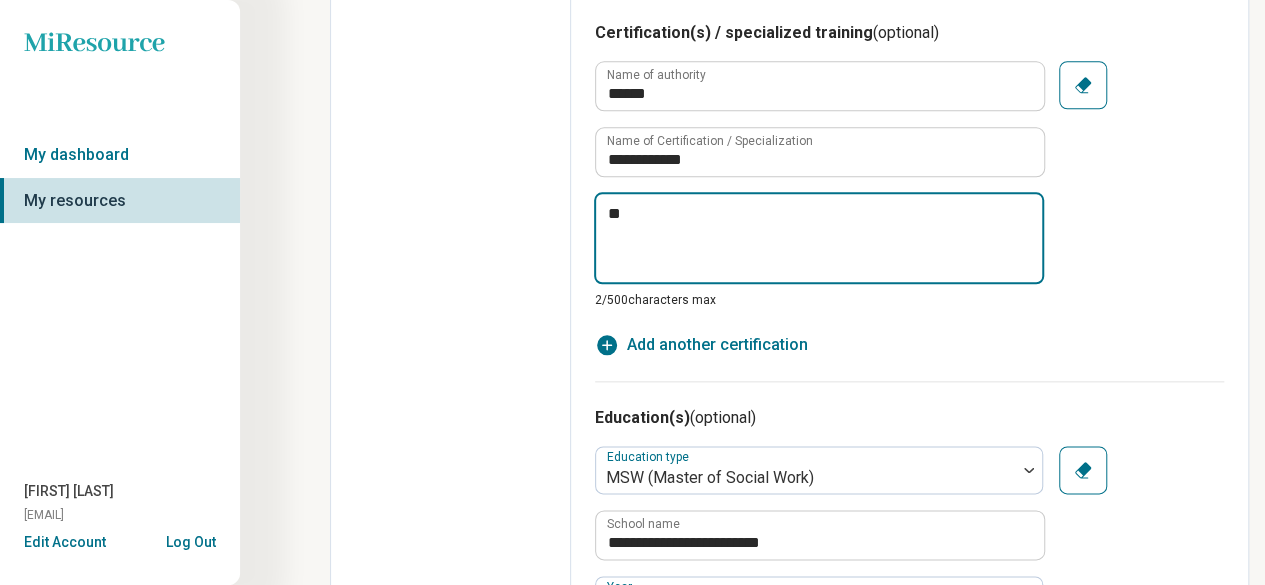 type on "*" 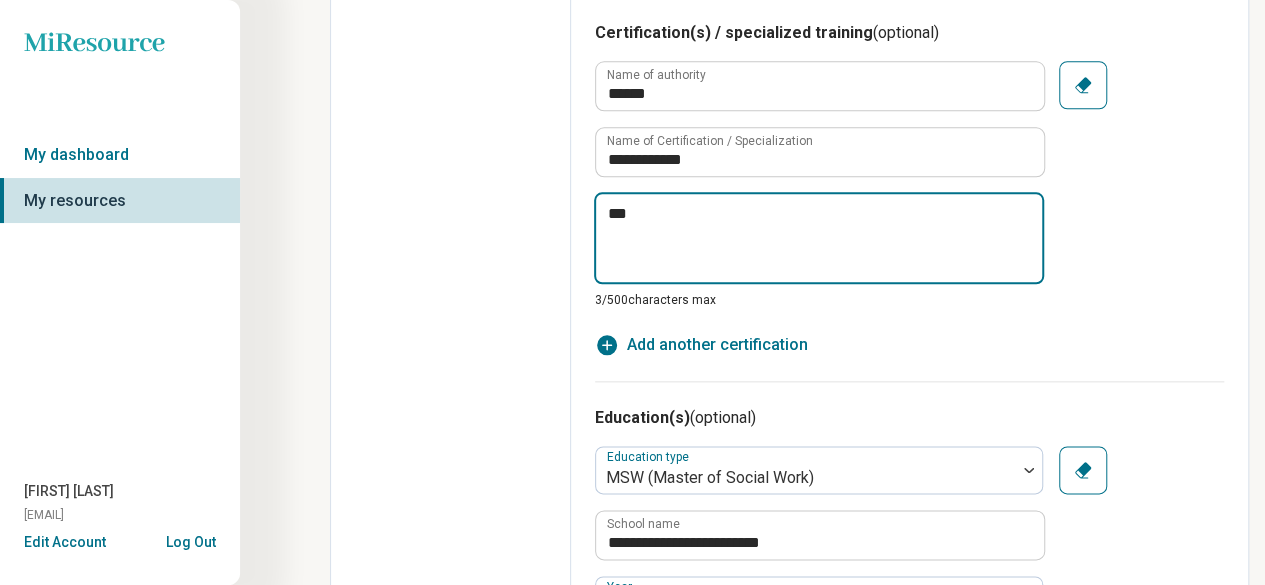 type on "*" 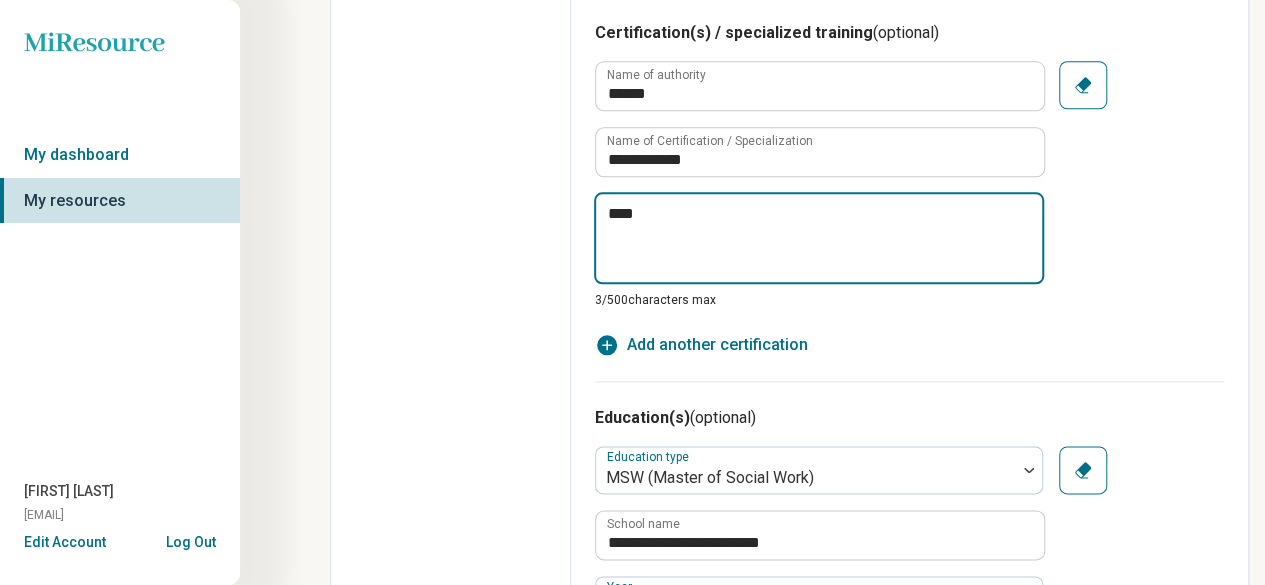 type on "*" 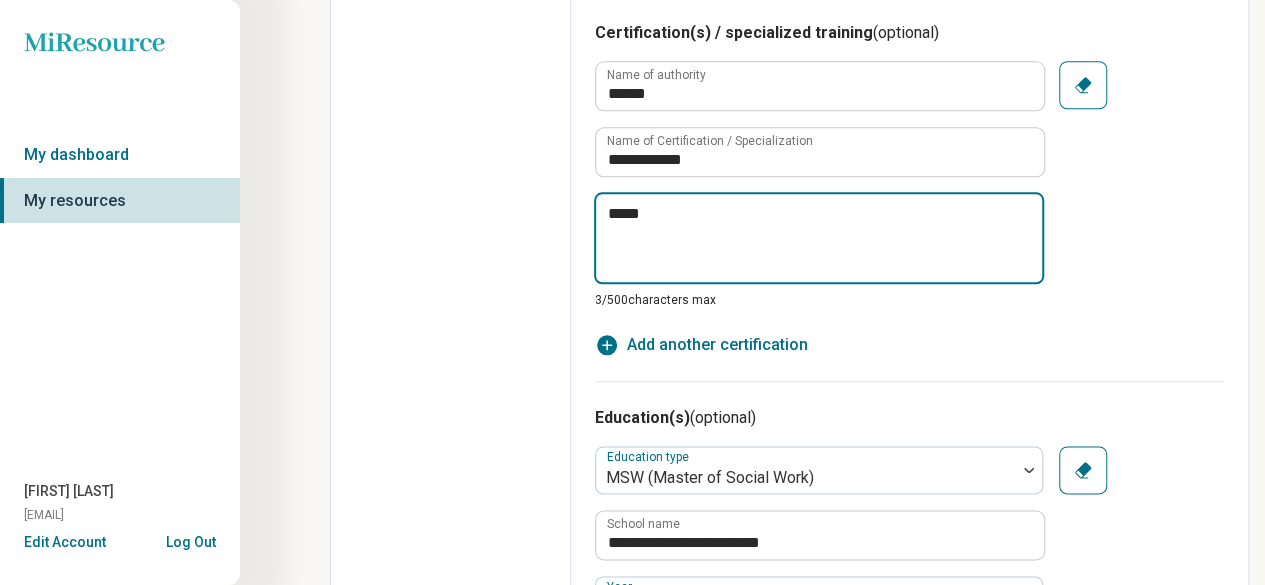 type on "*" 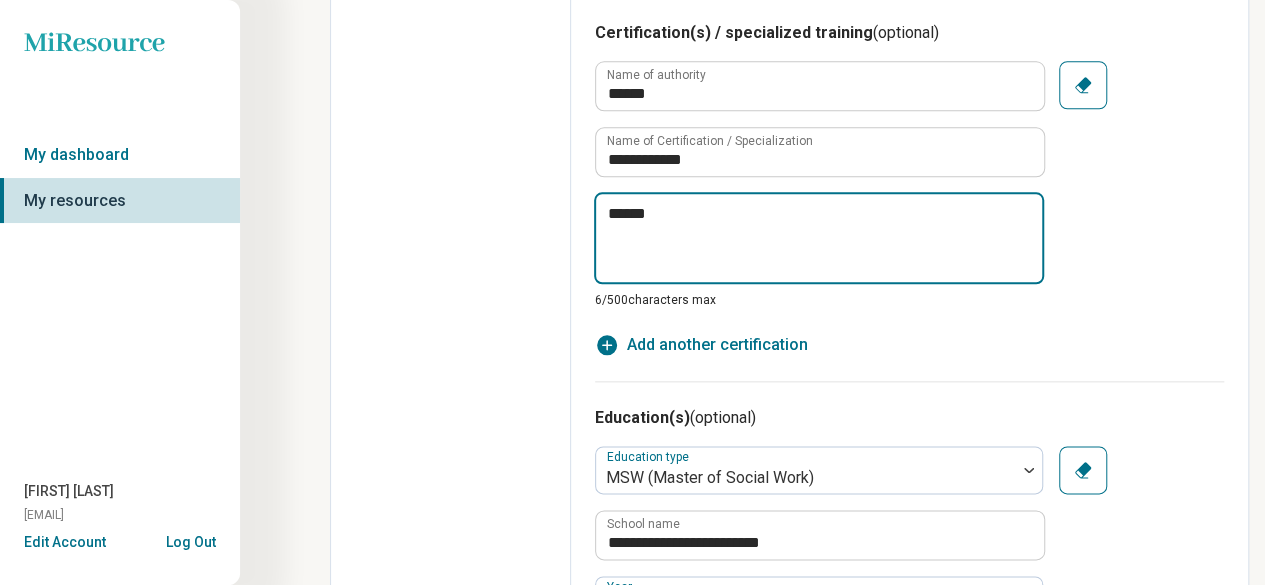 type on "*" 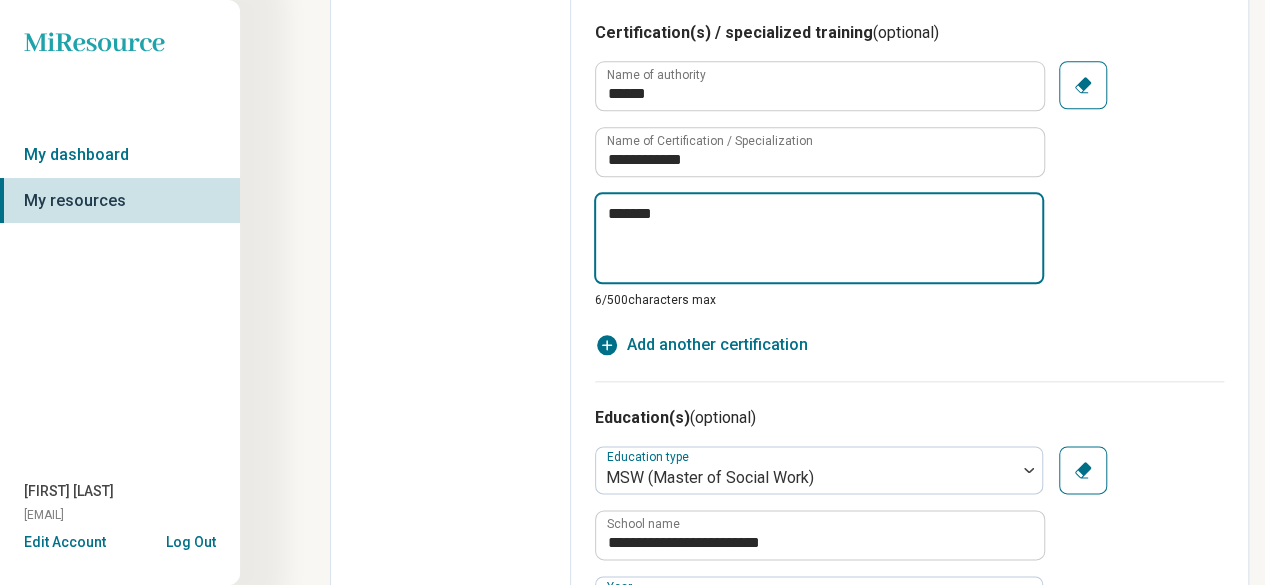 type on "*" 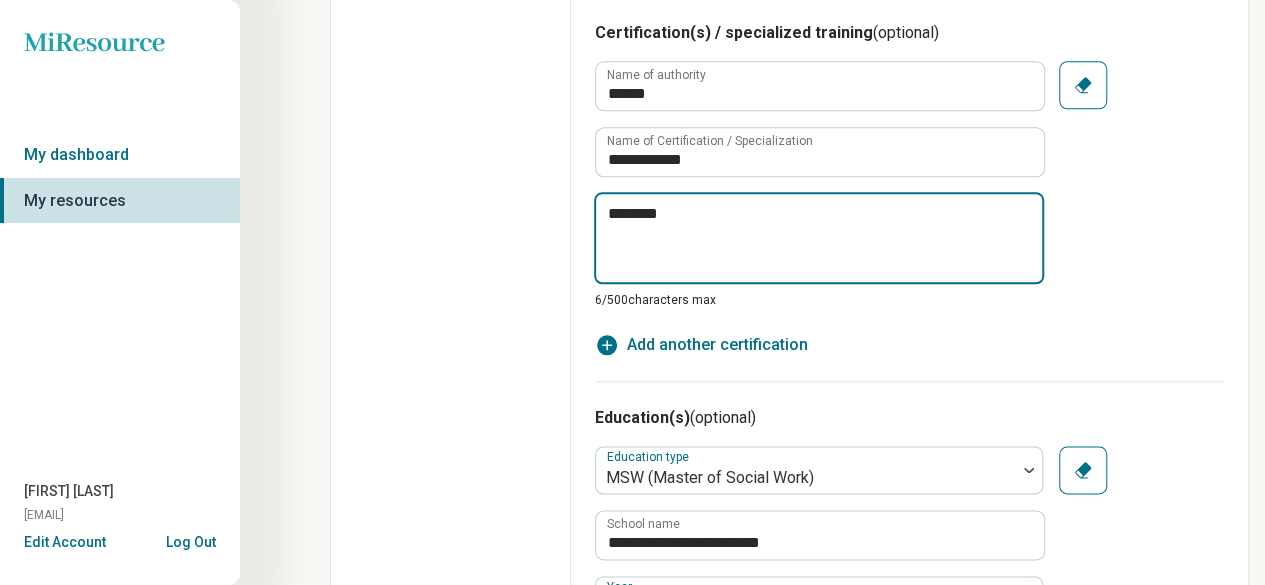 type on "*" 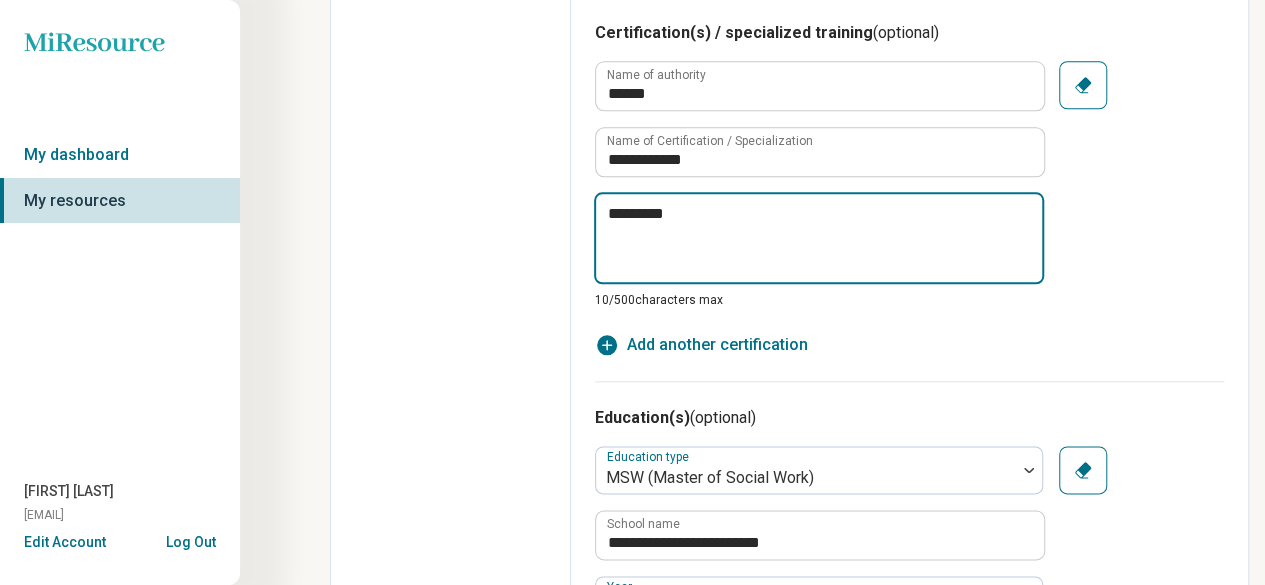 type on "*" 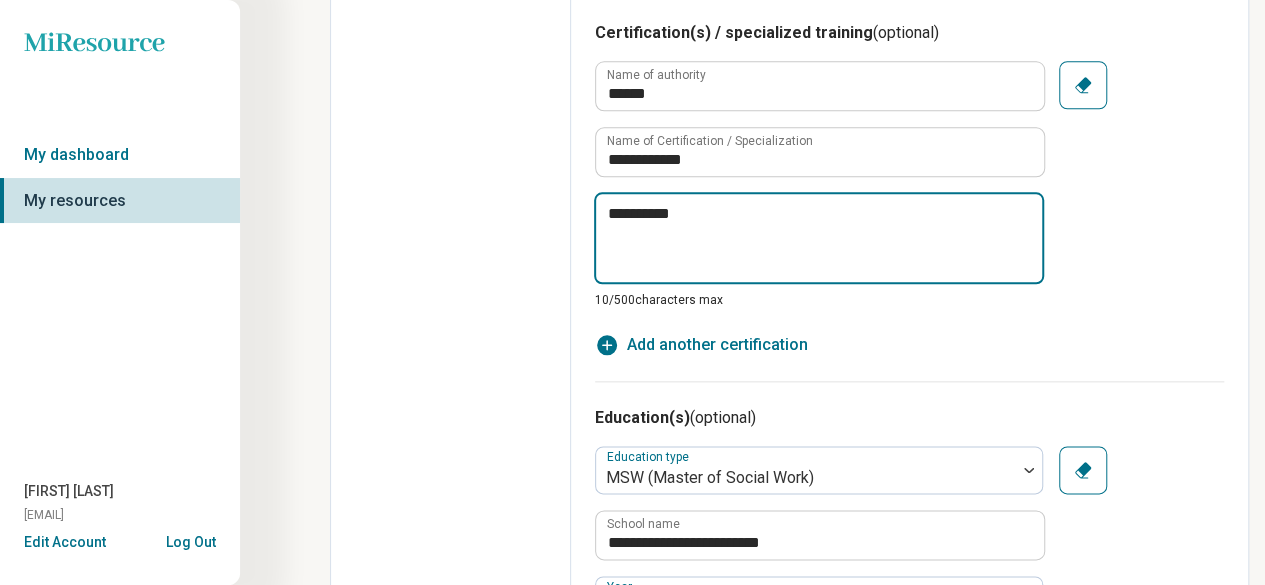 type on "**********" 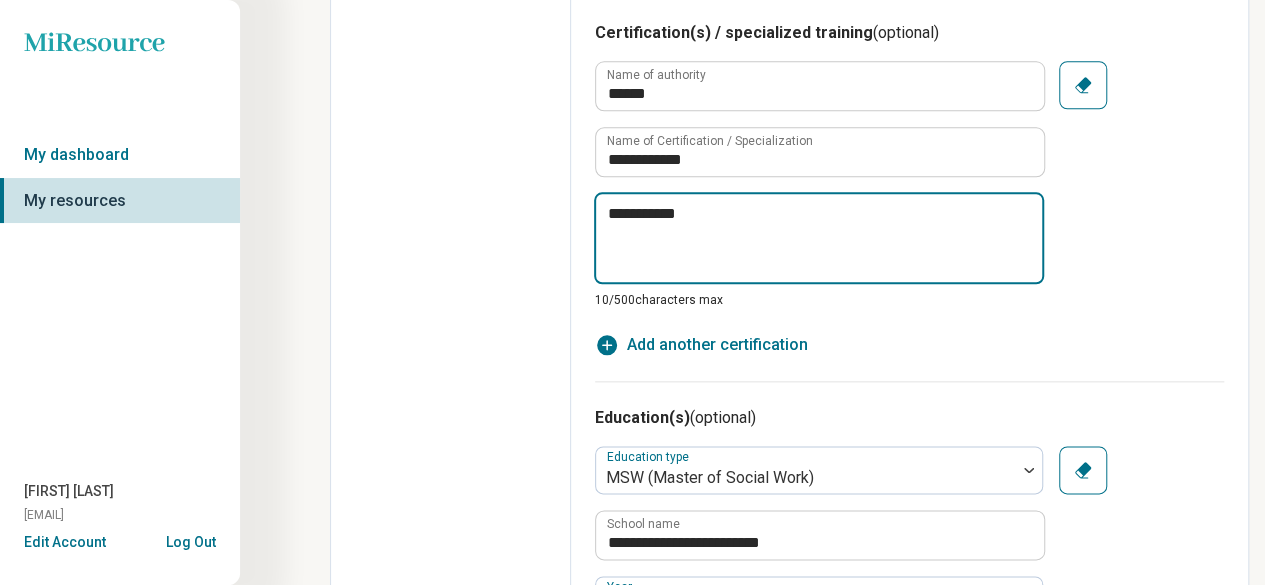 type on "*" 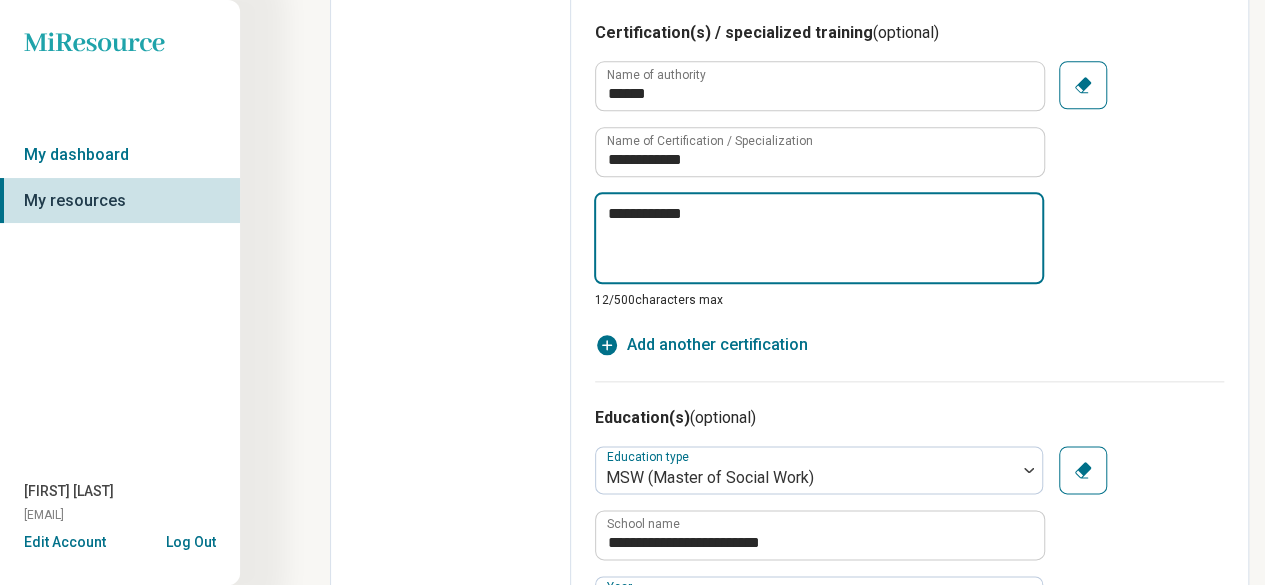 type on "*" 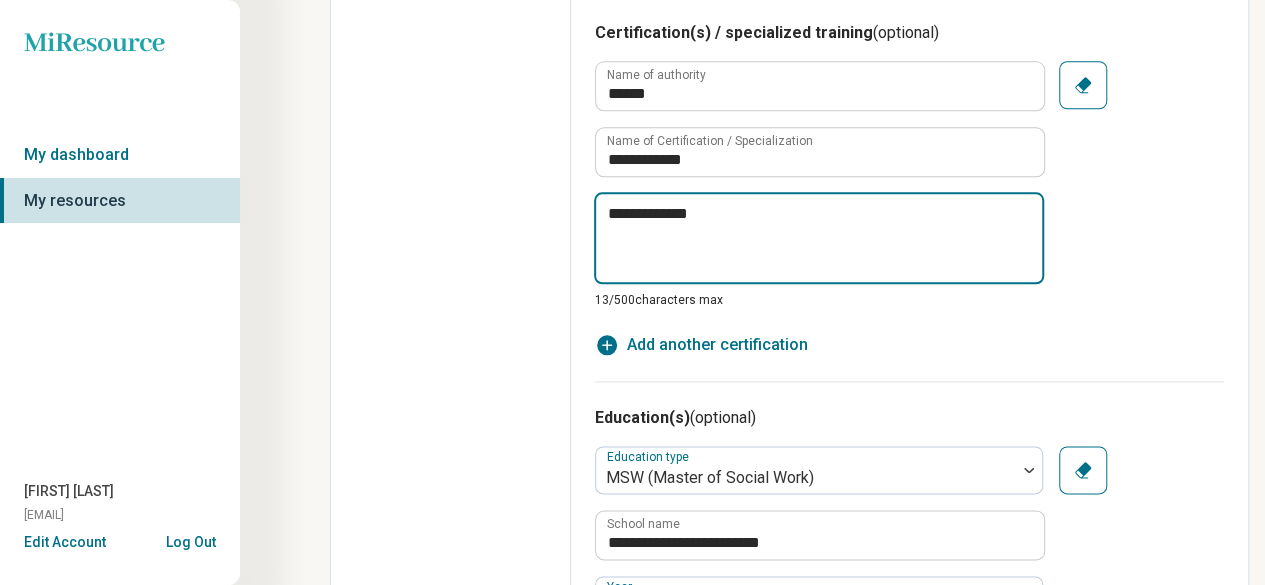type on "*" 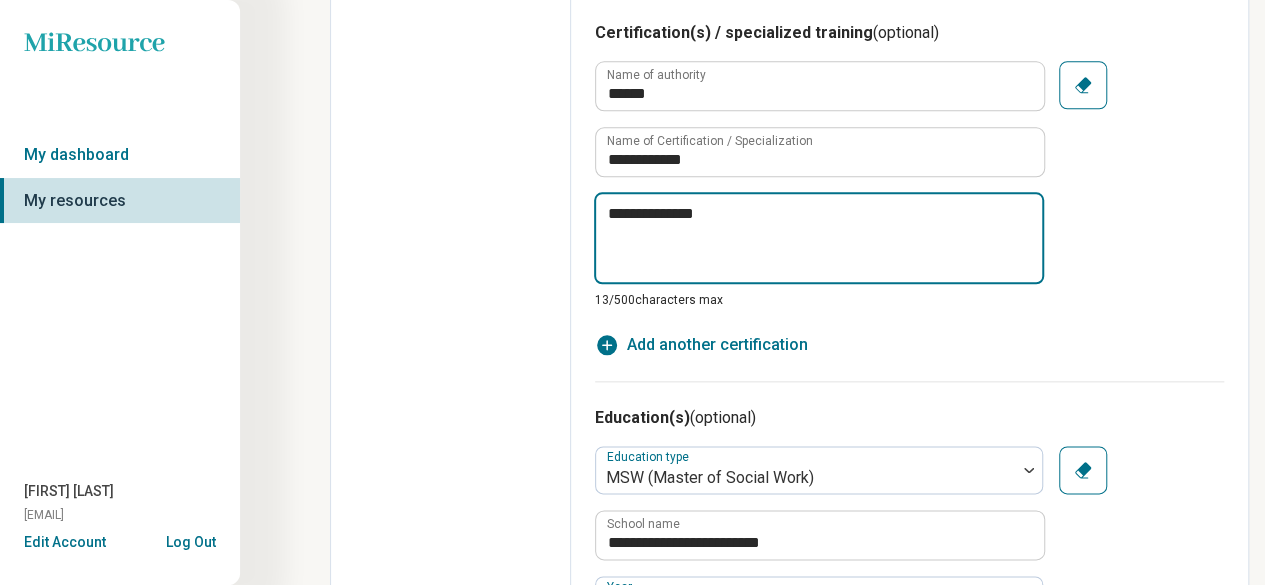 type on "*" 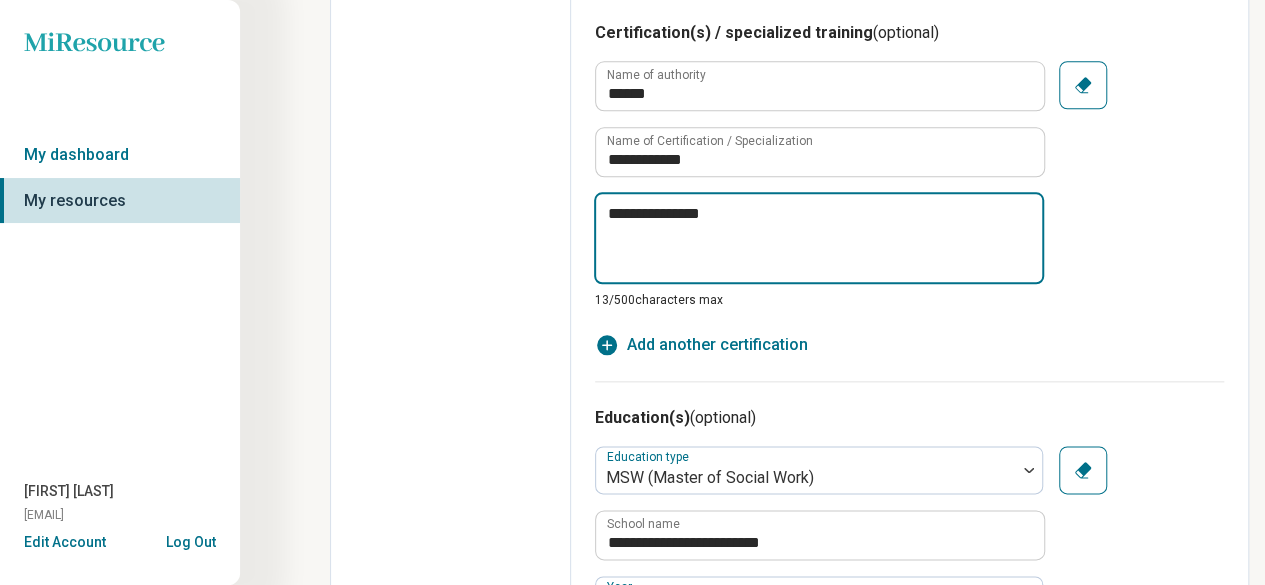 type on "*" 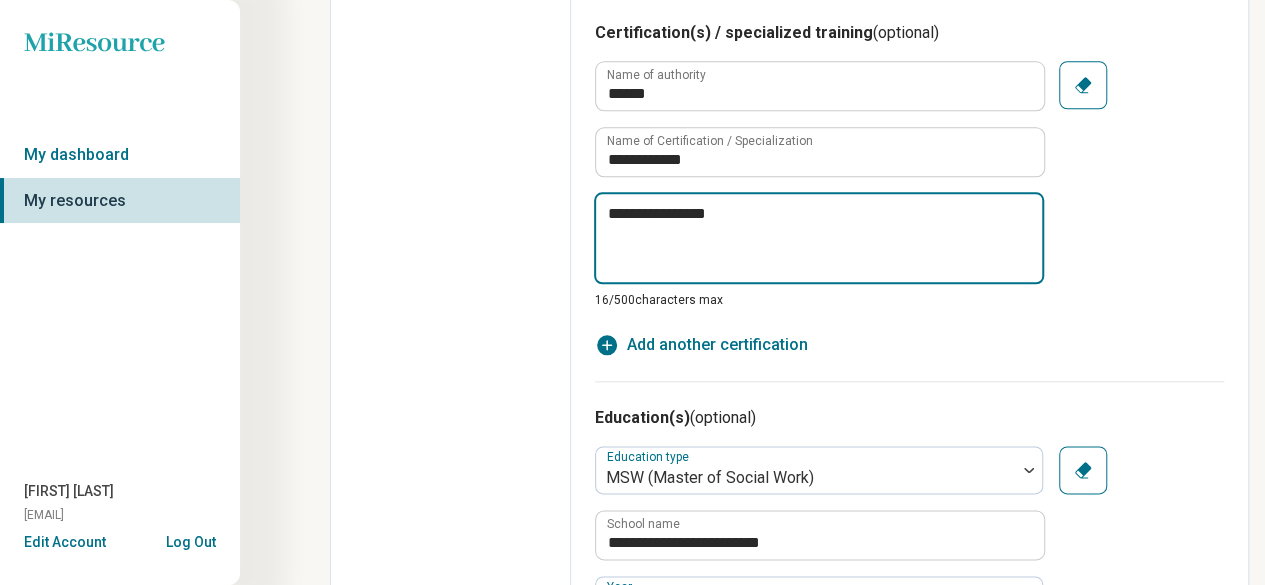 type on "*" 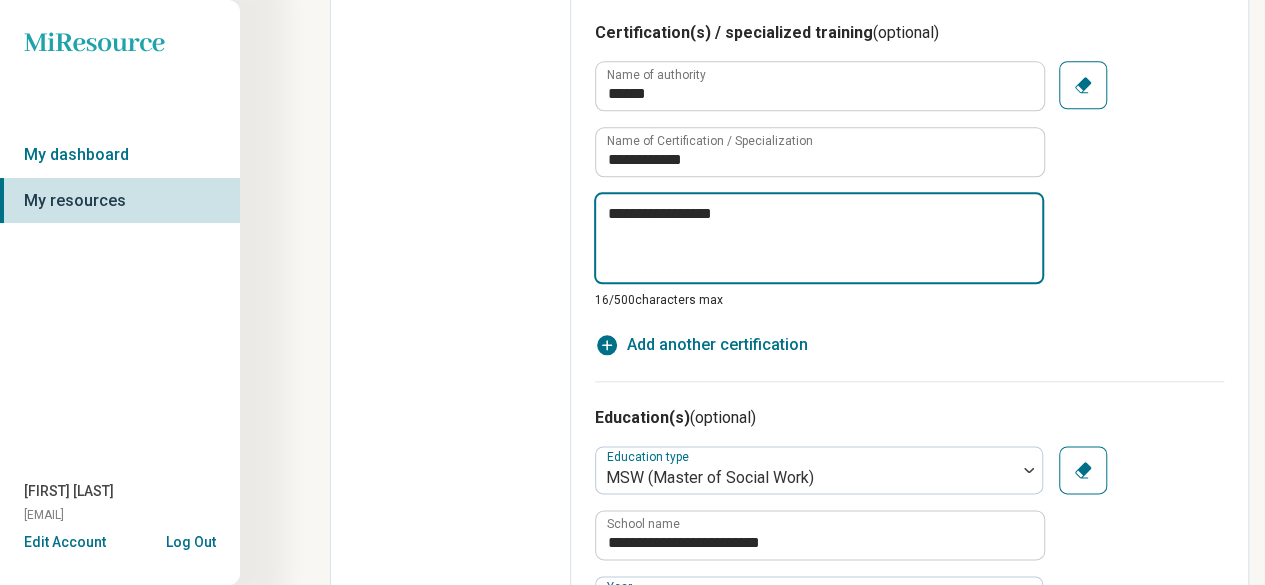 type on "*" 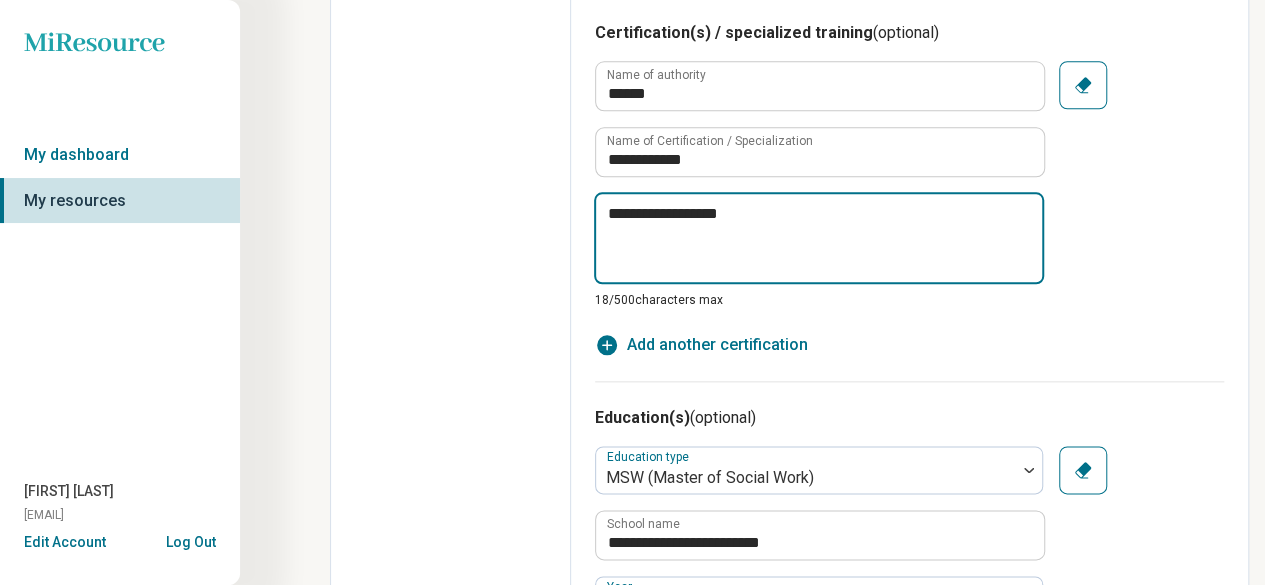 type on "*" 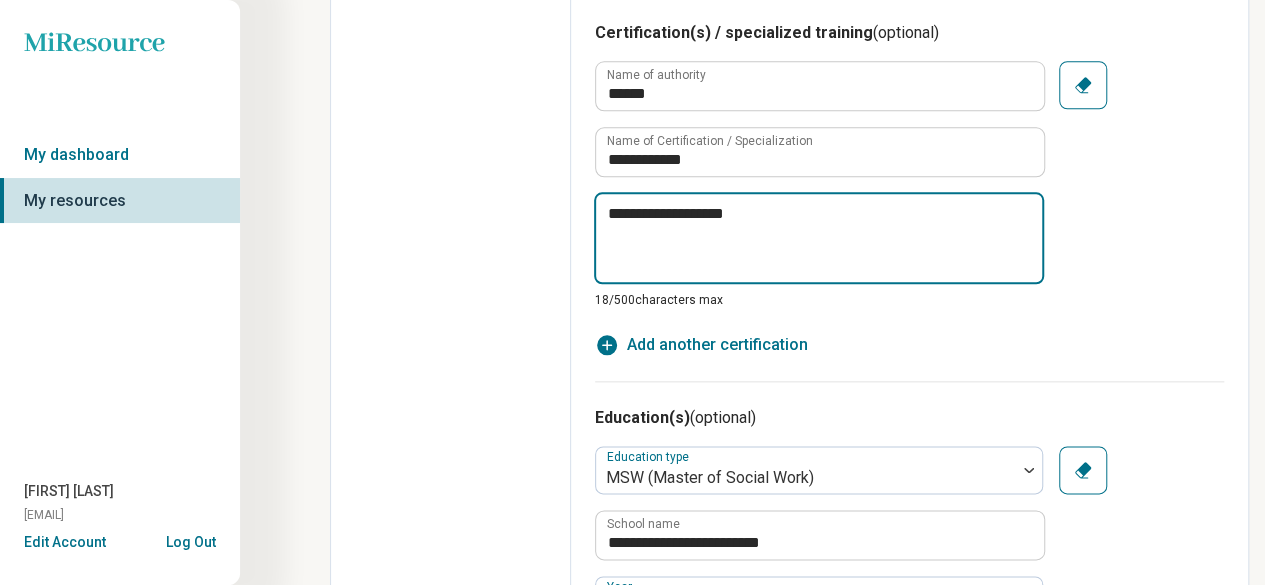 type on "*" 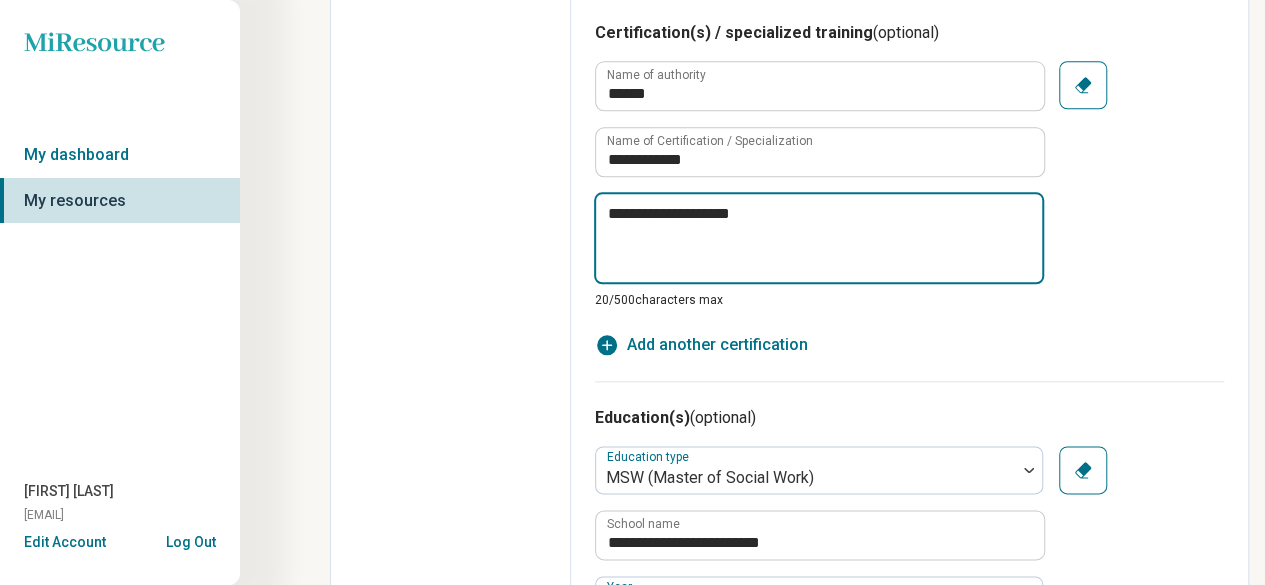 type on "**********" 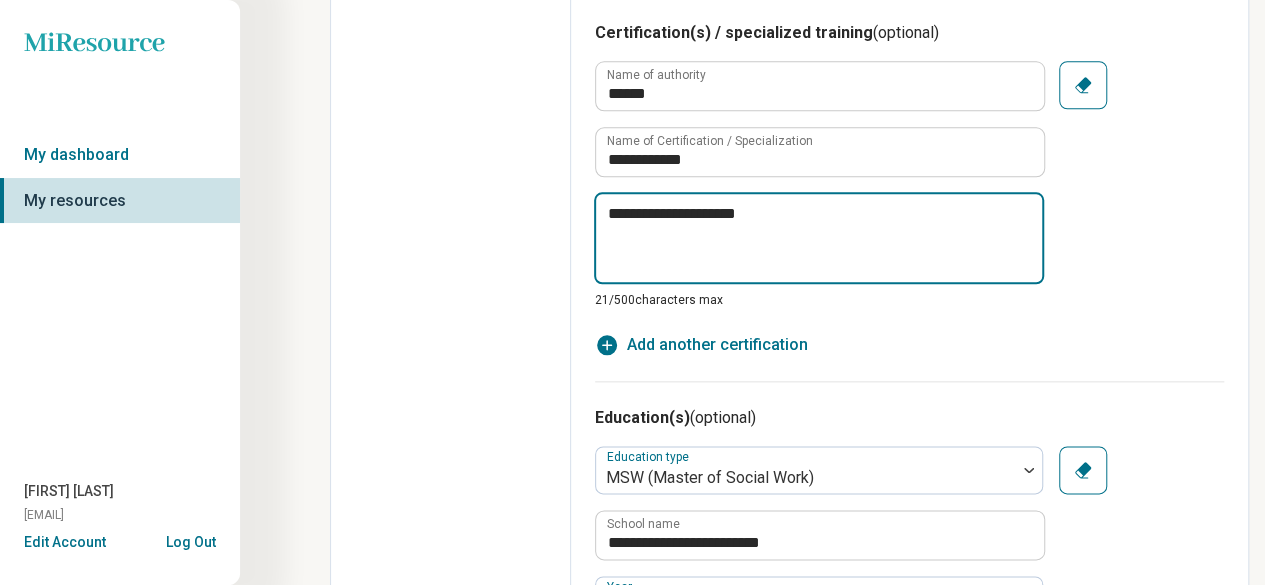 type on "*" 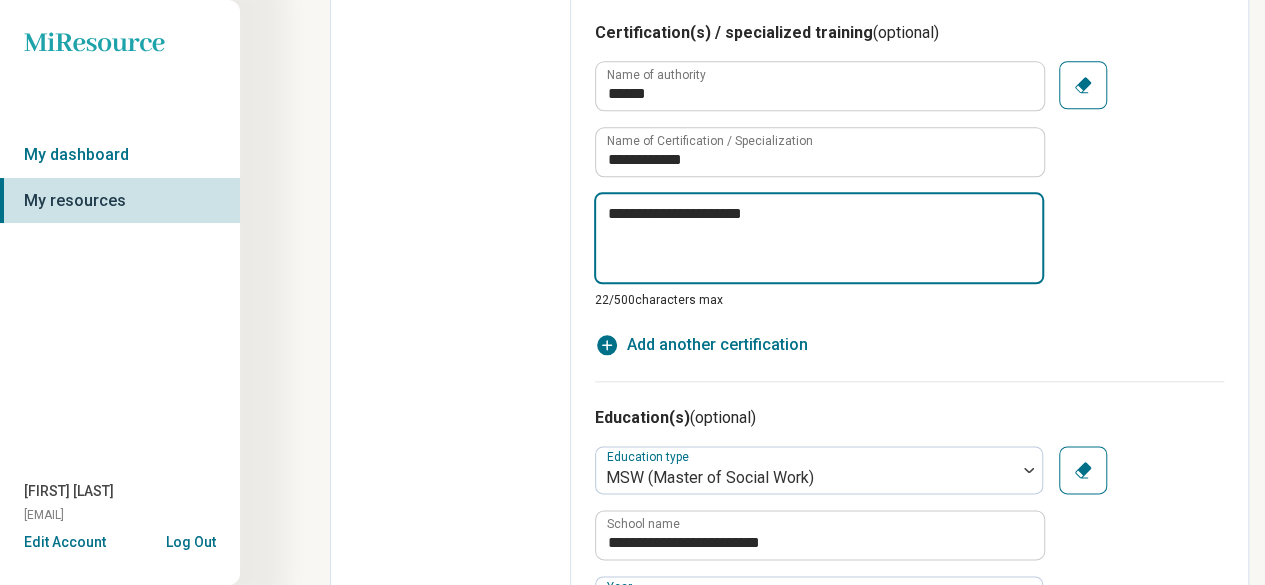 type on "**********" 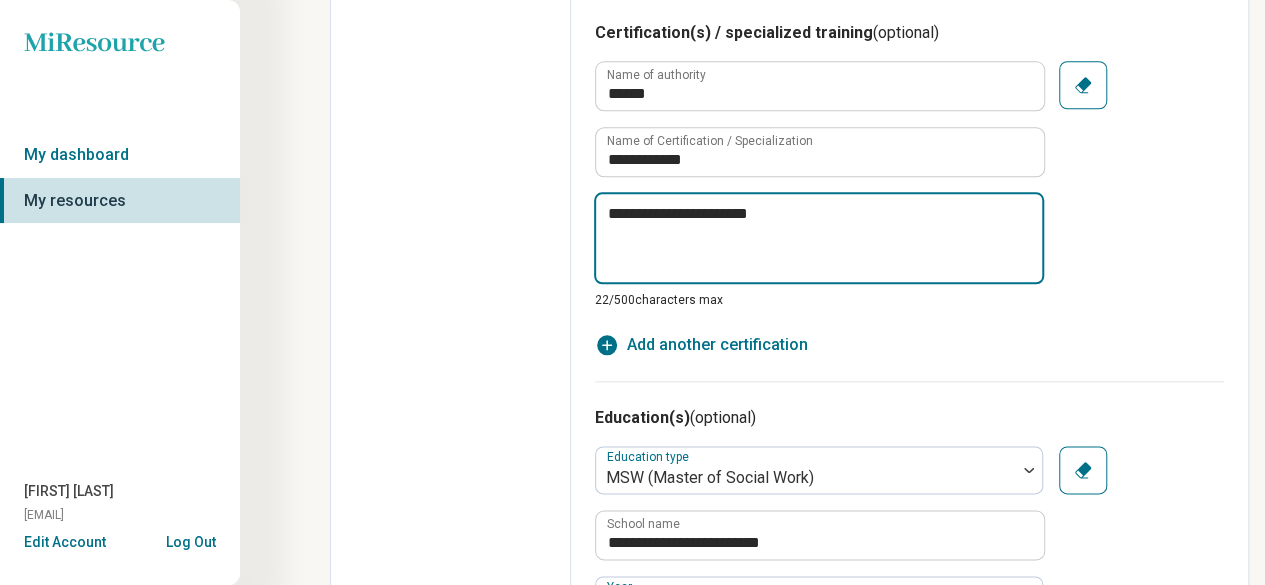 type on "*" 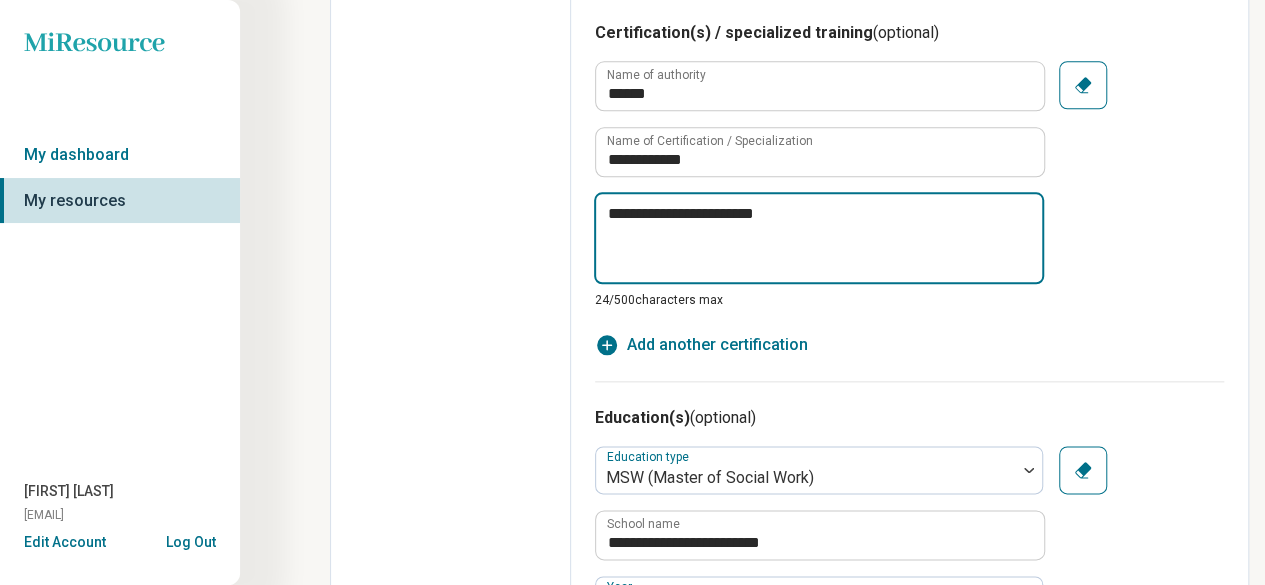 type on "*" 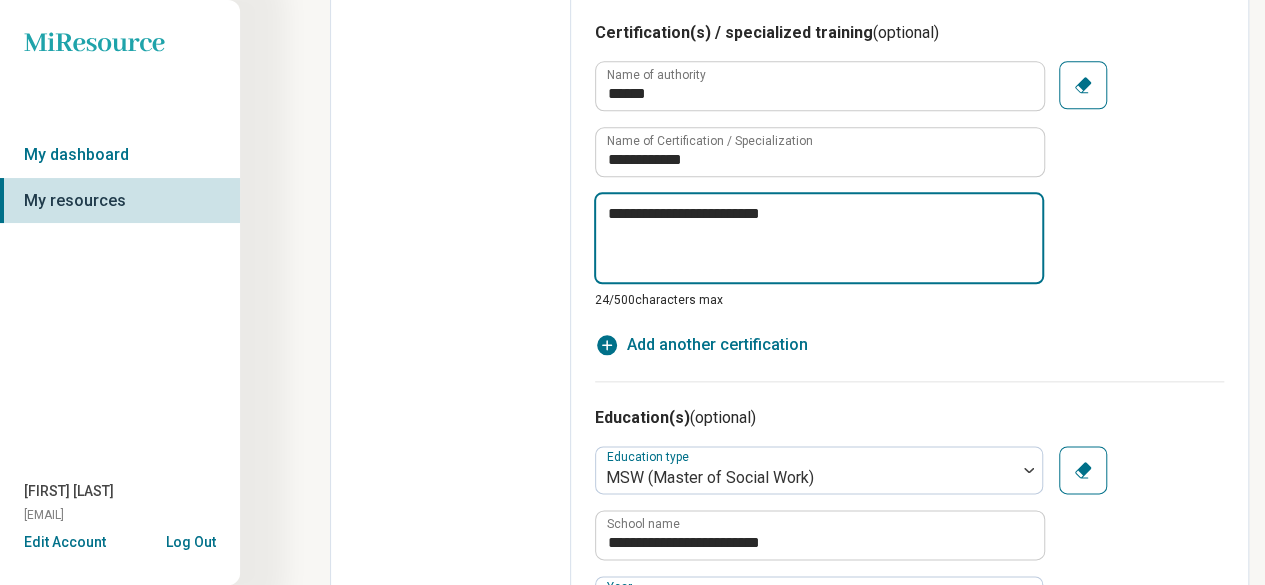 type on "*" 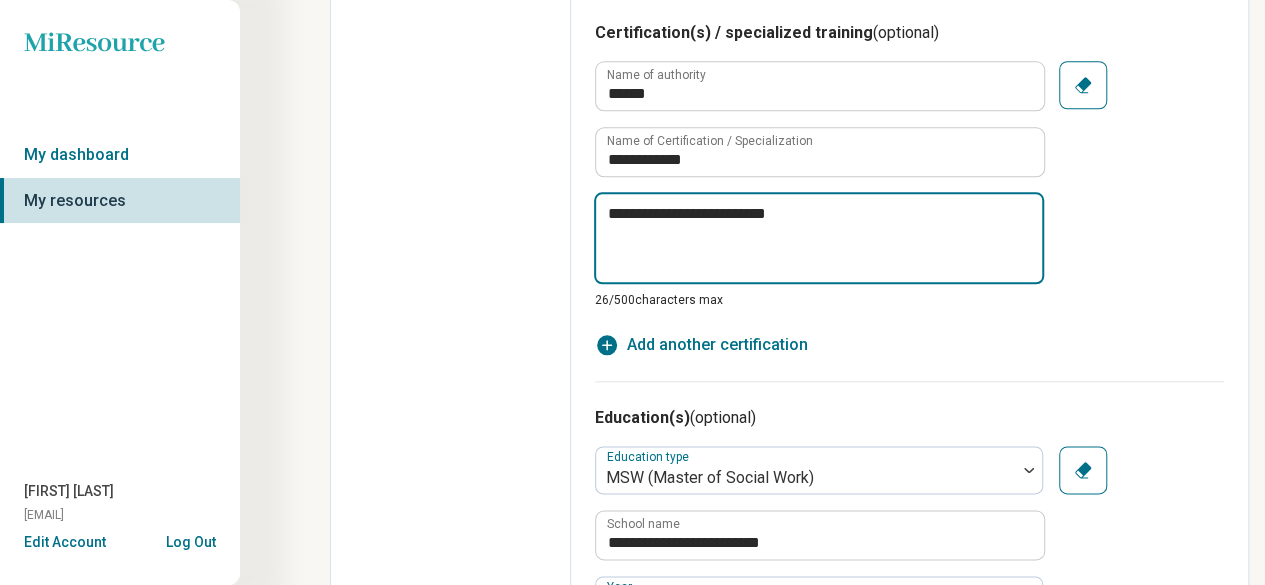 type on "*" 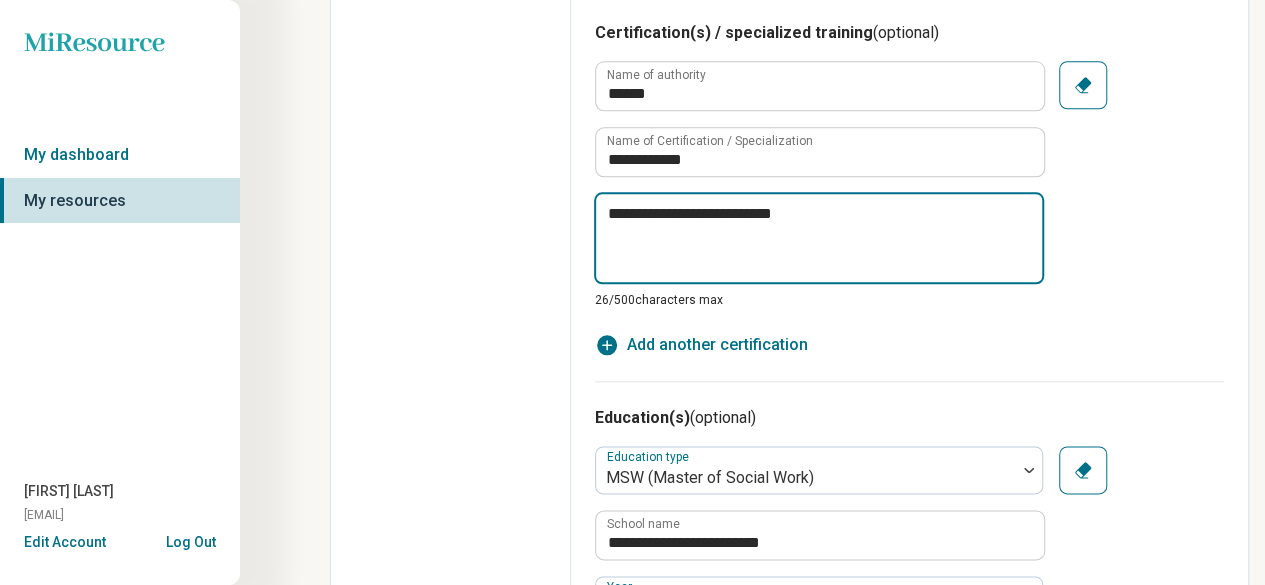 type on "*" 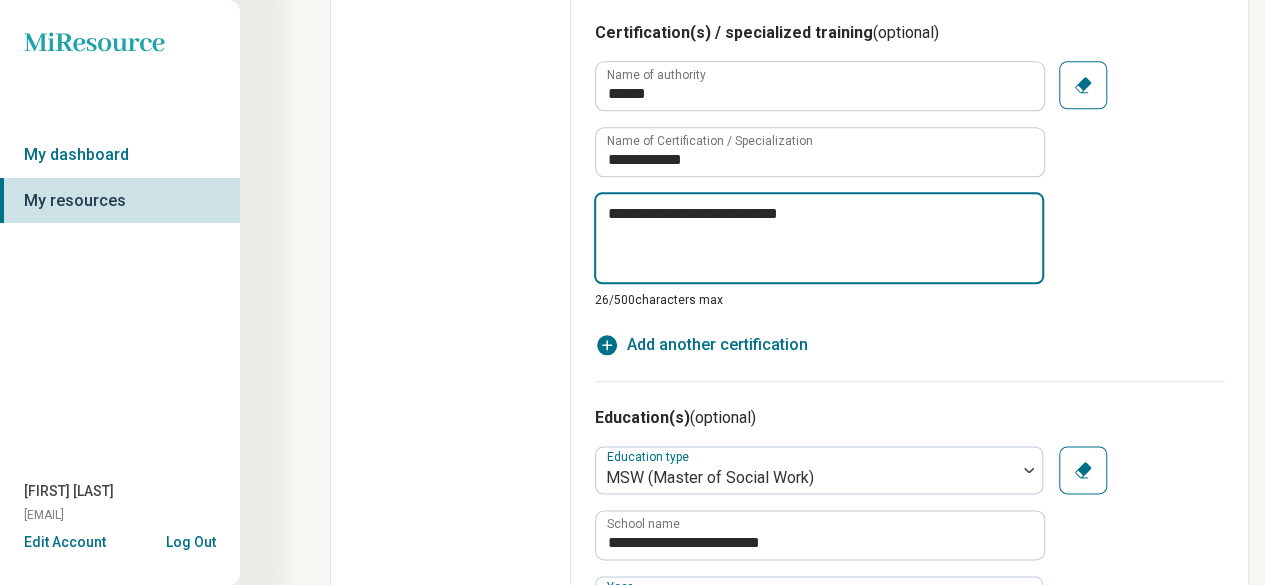 type on "*" 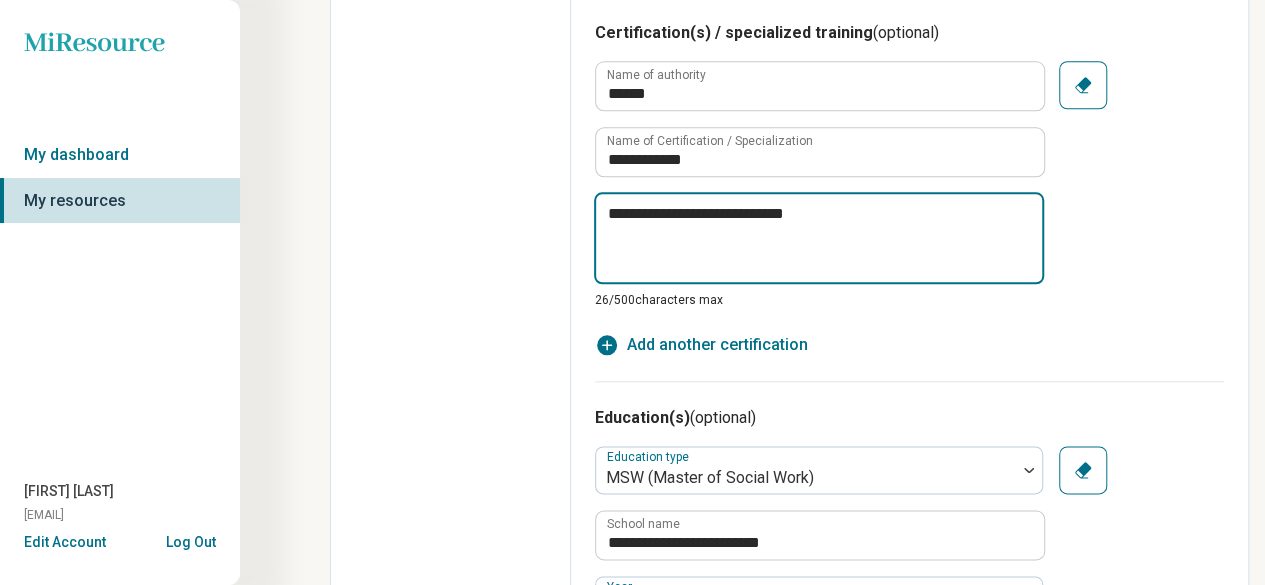 type on "**********" 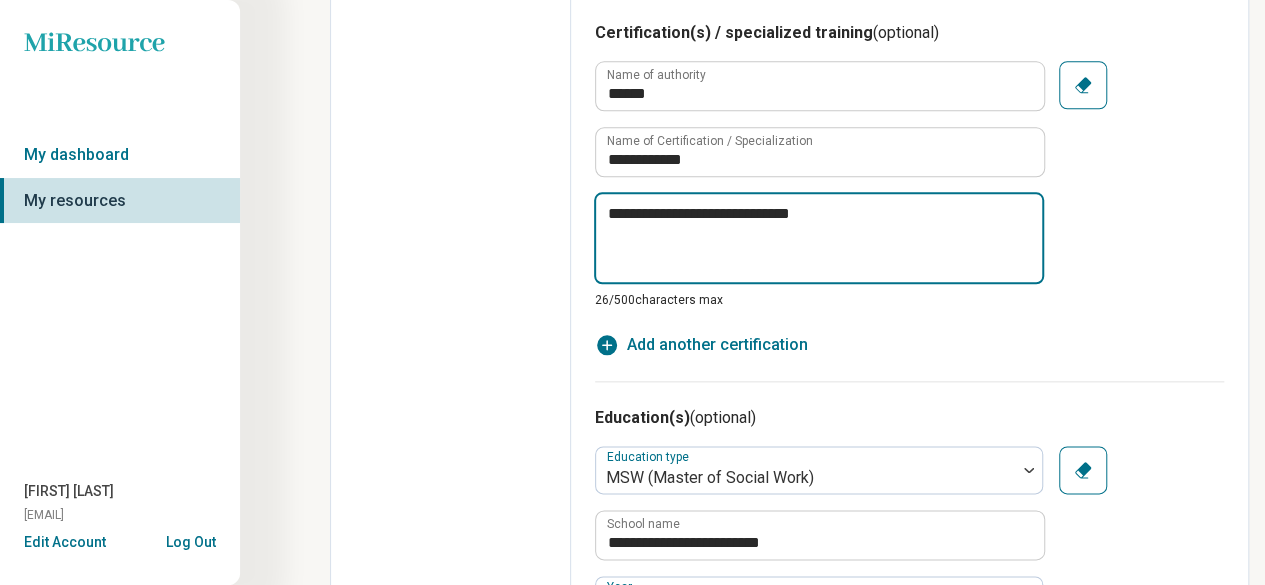 type on "*" 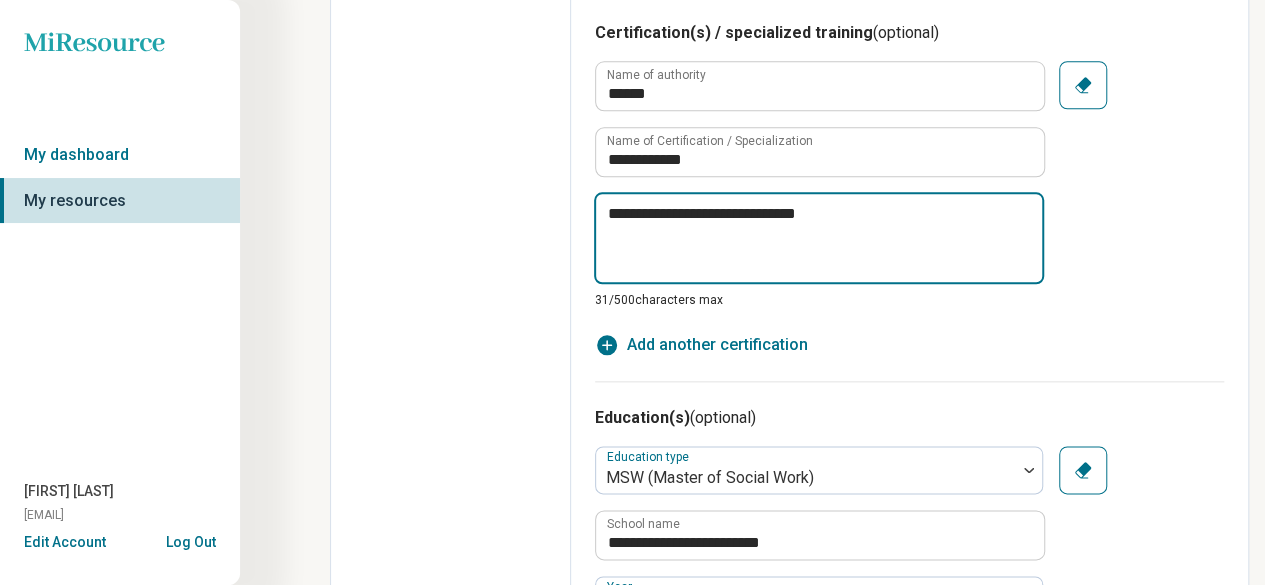 type on "*" 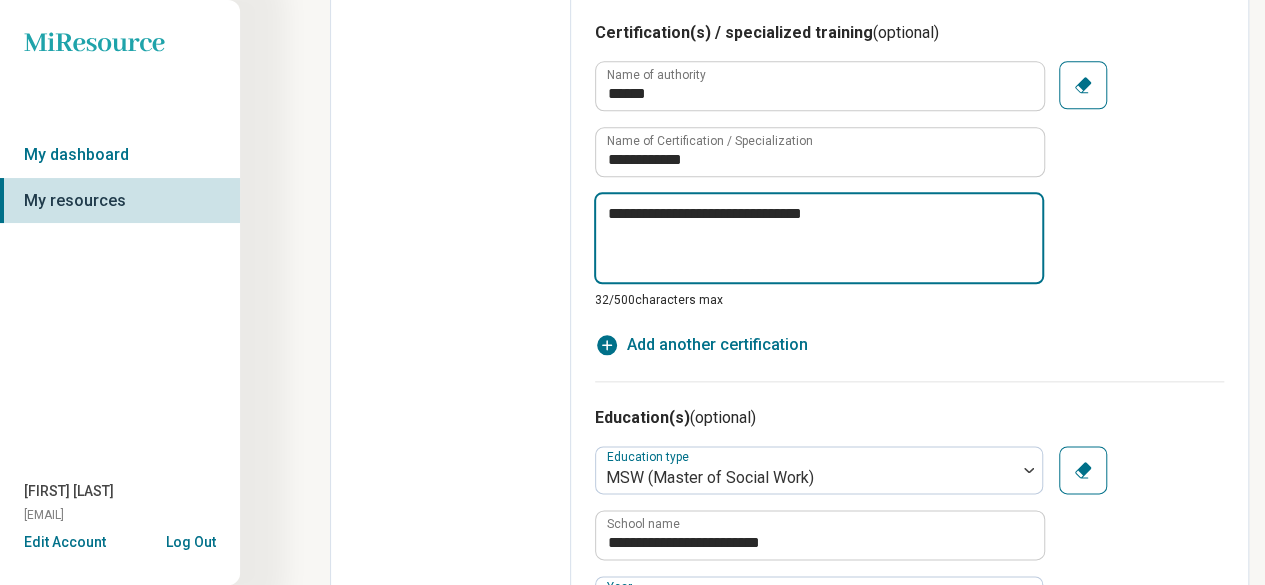 type on "*" 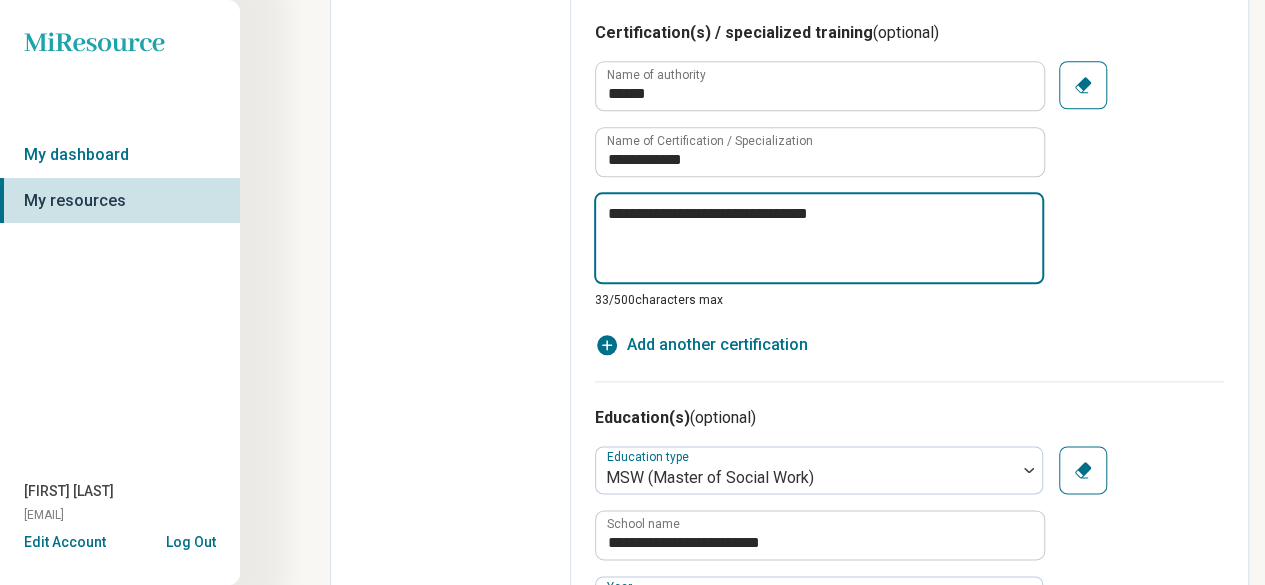type on "*" 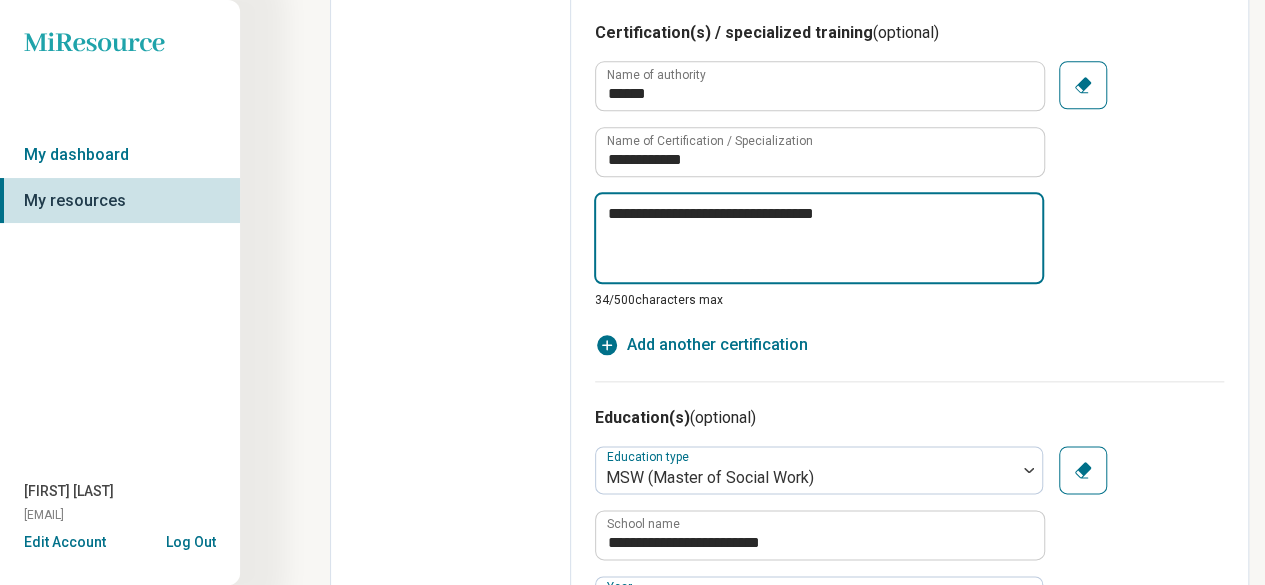 type on "*" 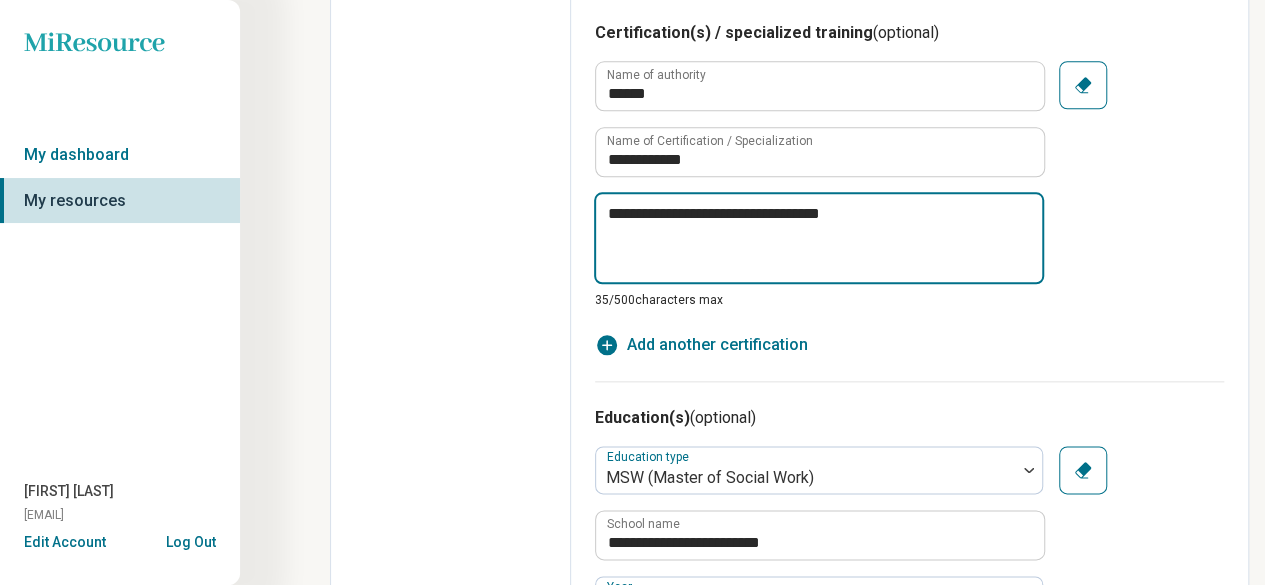 type on "*" 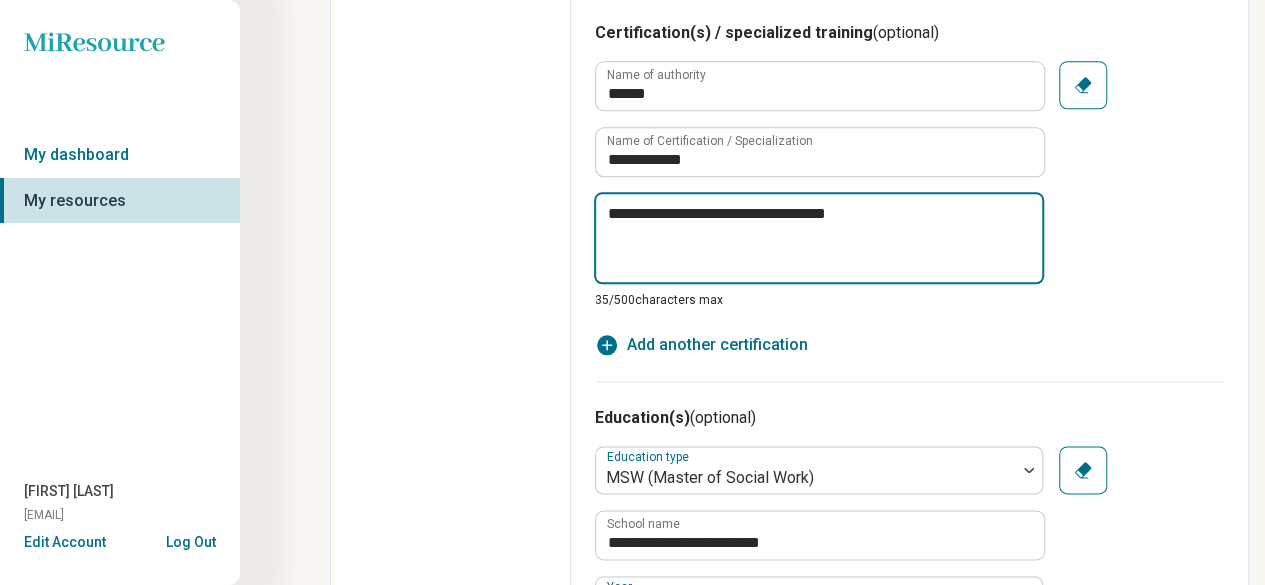 type on "*" 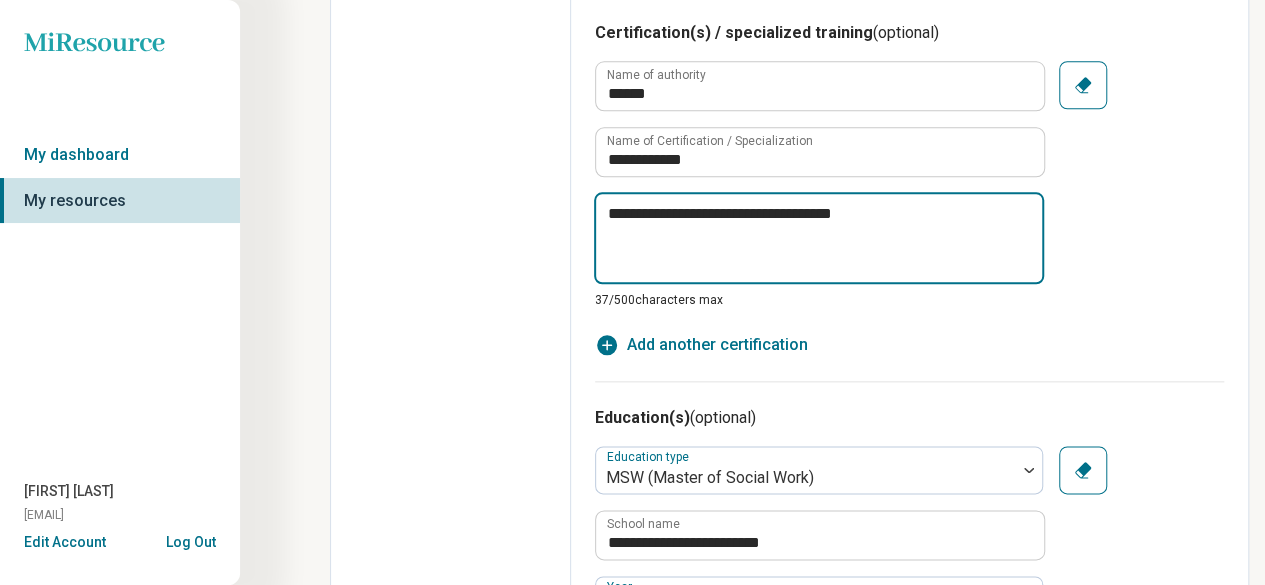 type on "*" 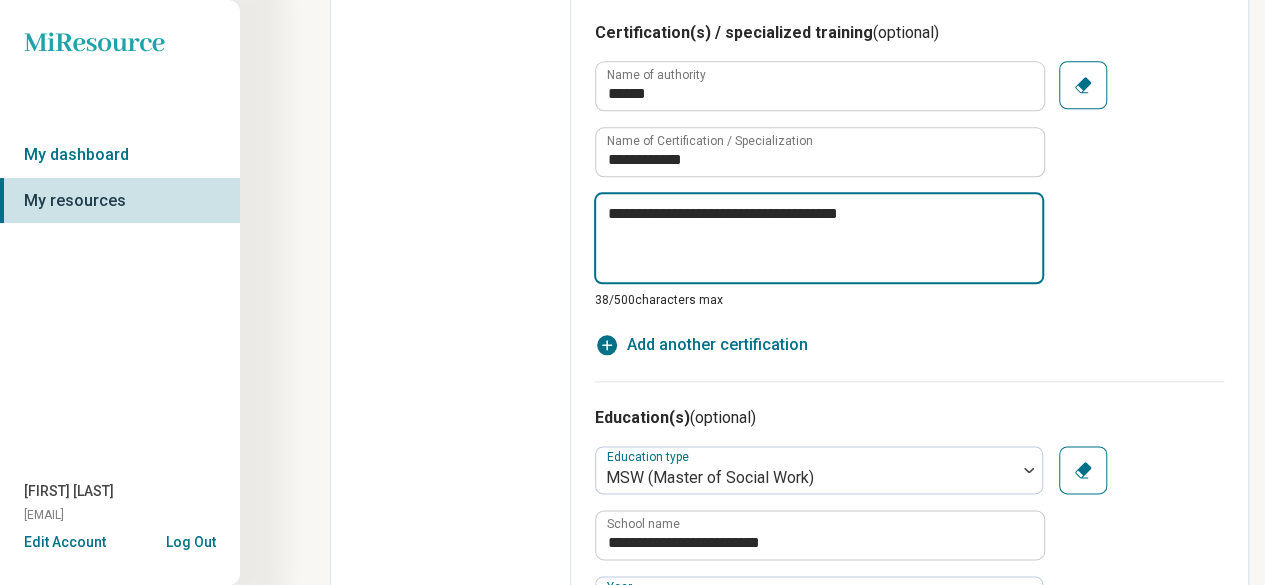 type on "*" 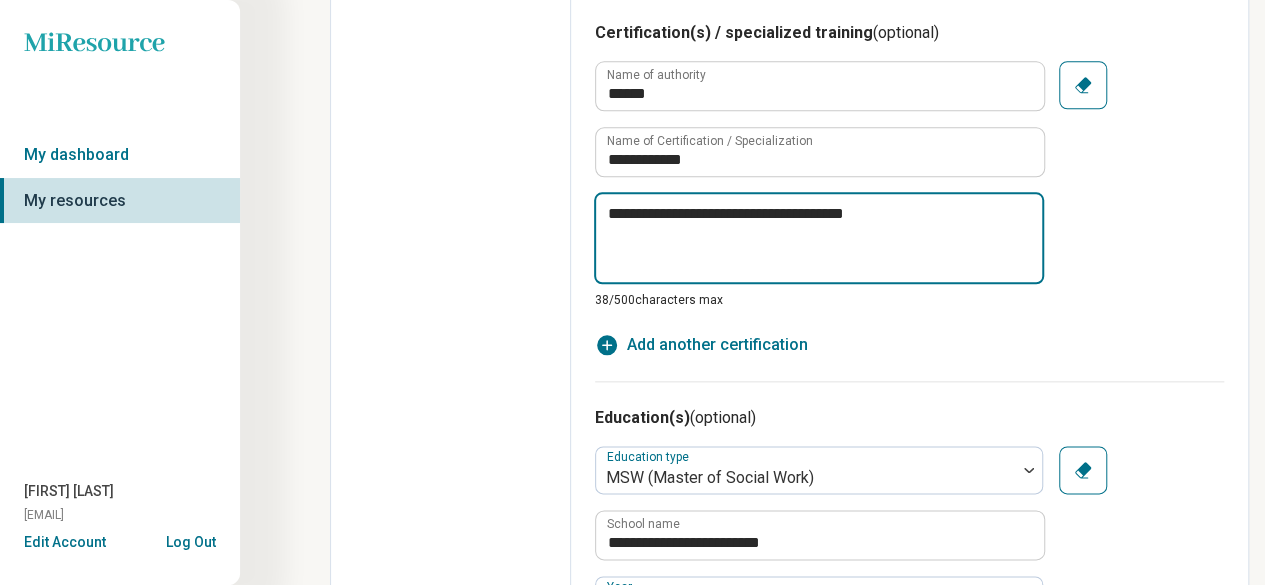 type on "*" 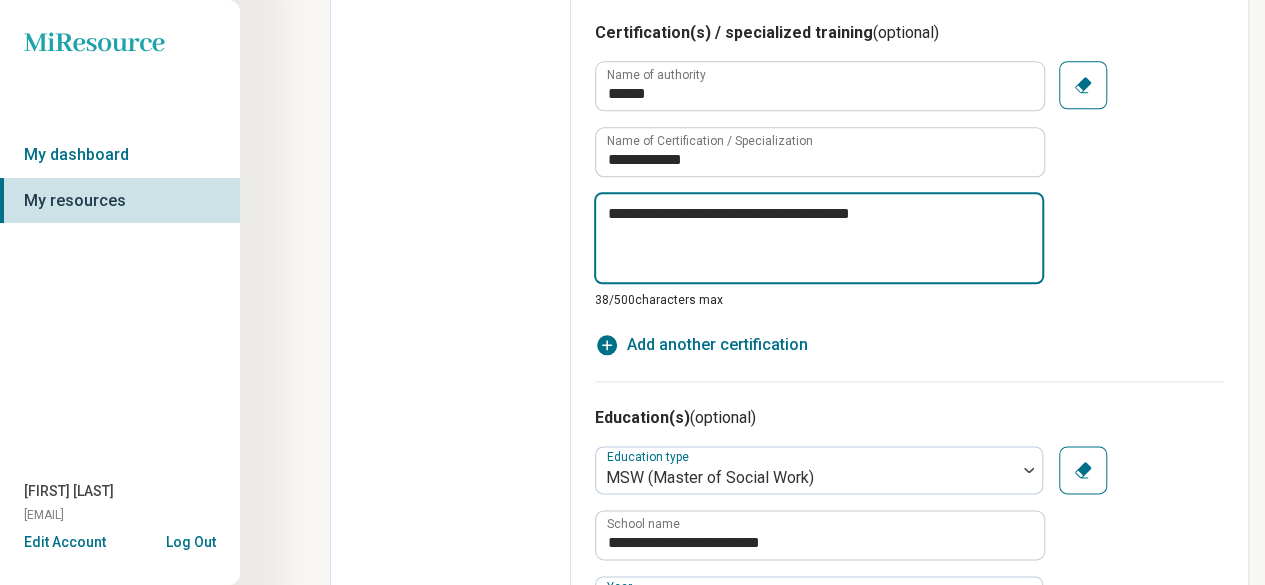 type on "*" 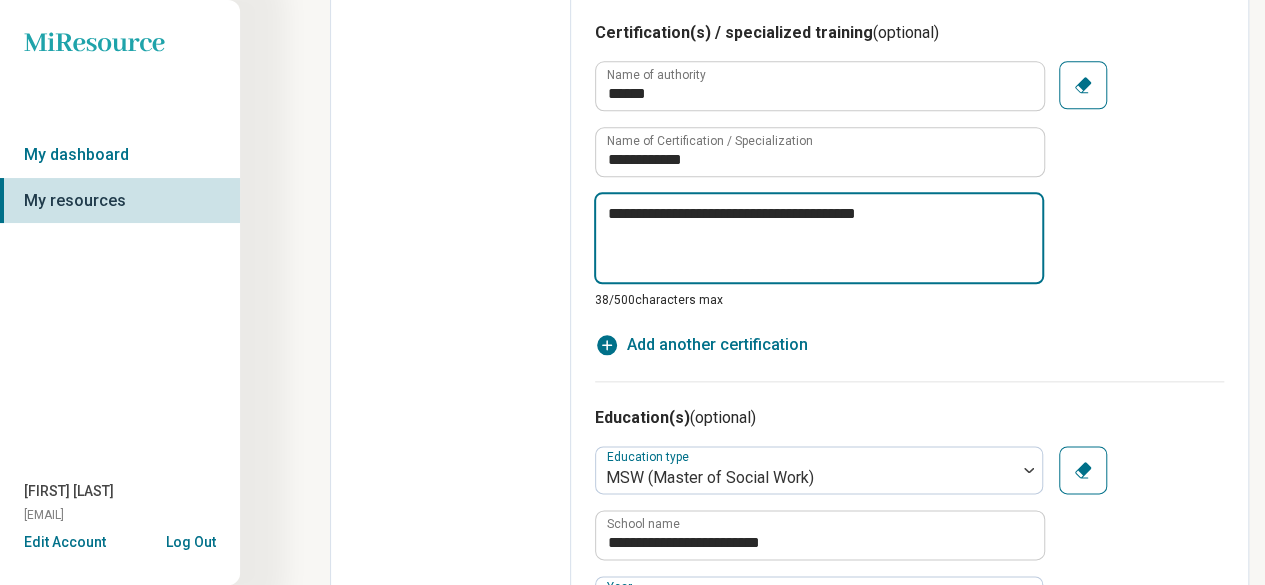type on "*" 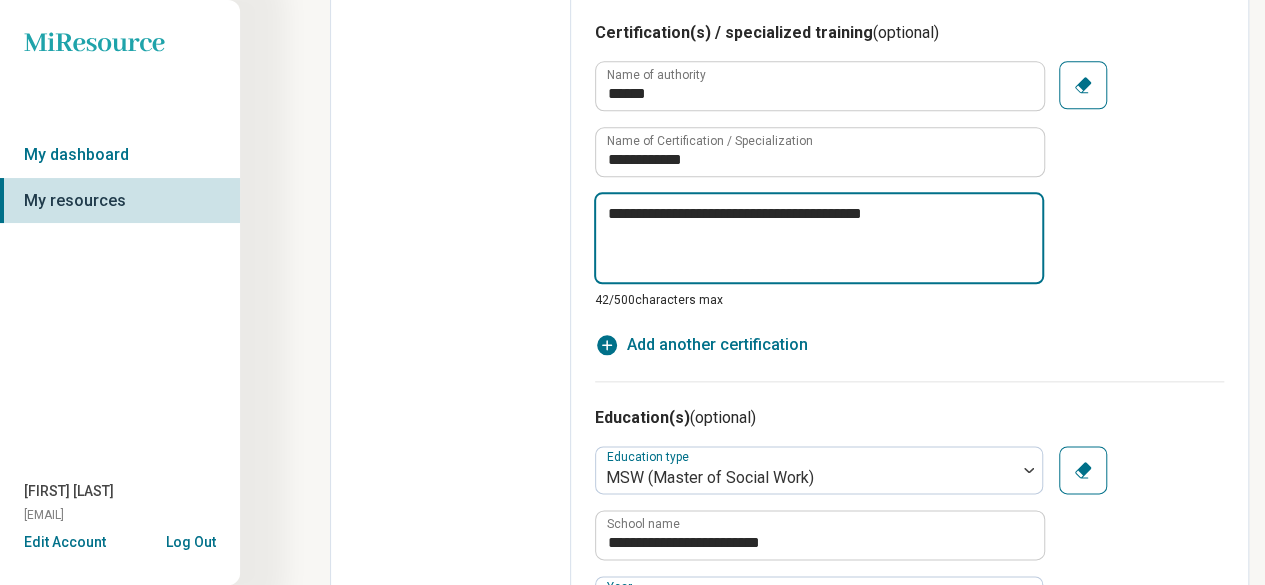 type on "*" 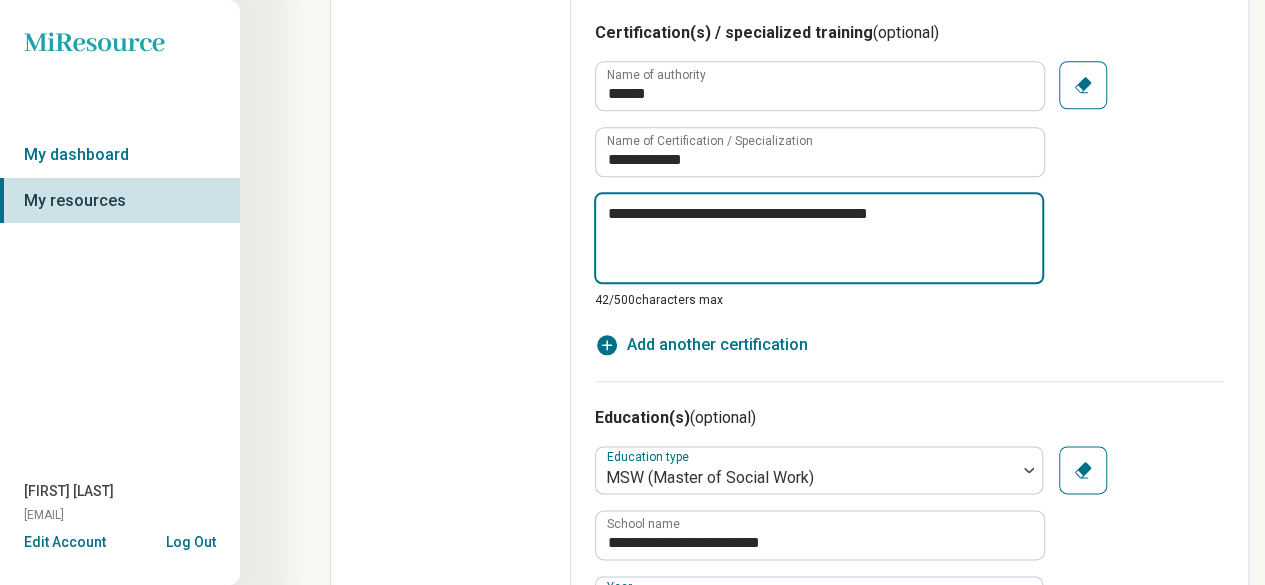 type on "*" 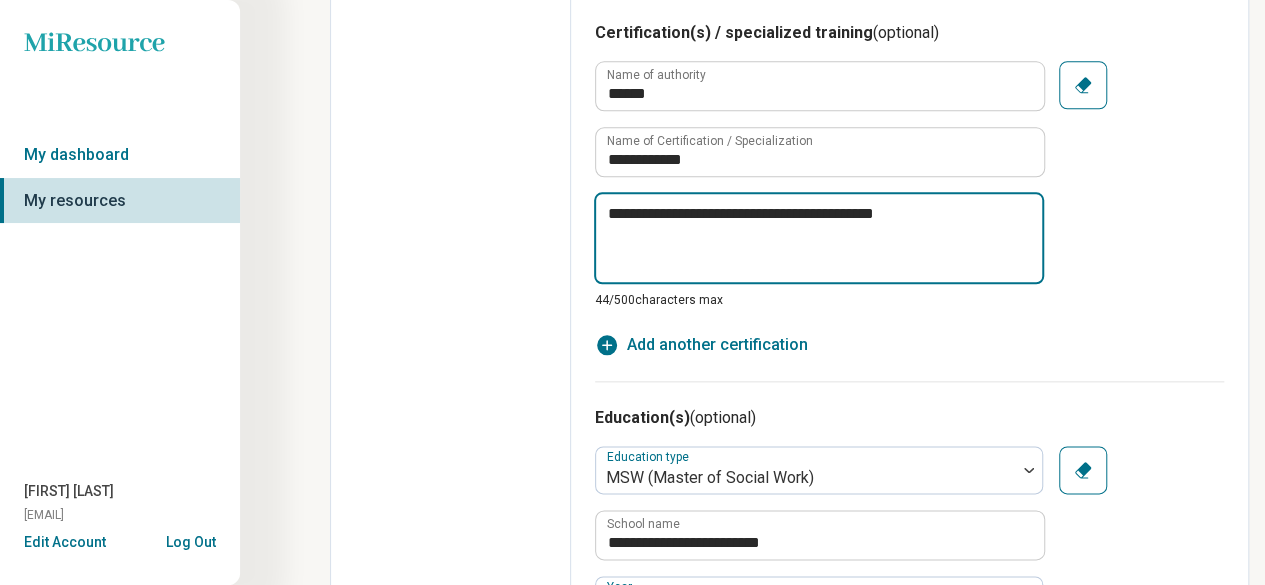type on "*" 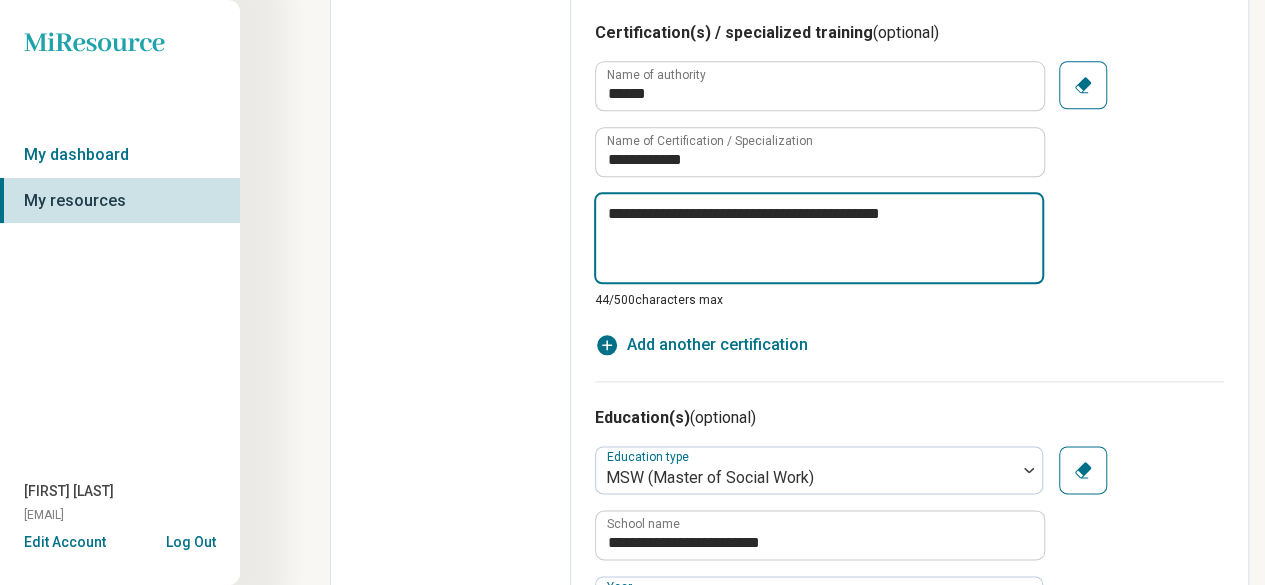 type on "*" 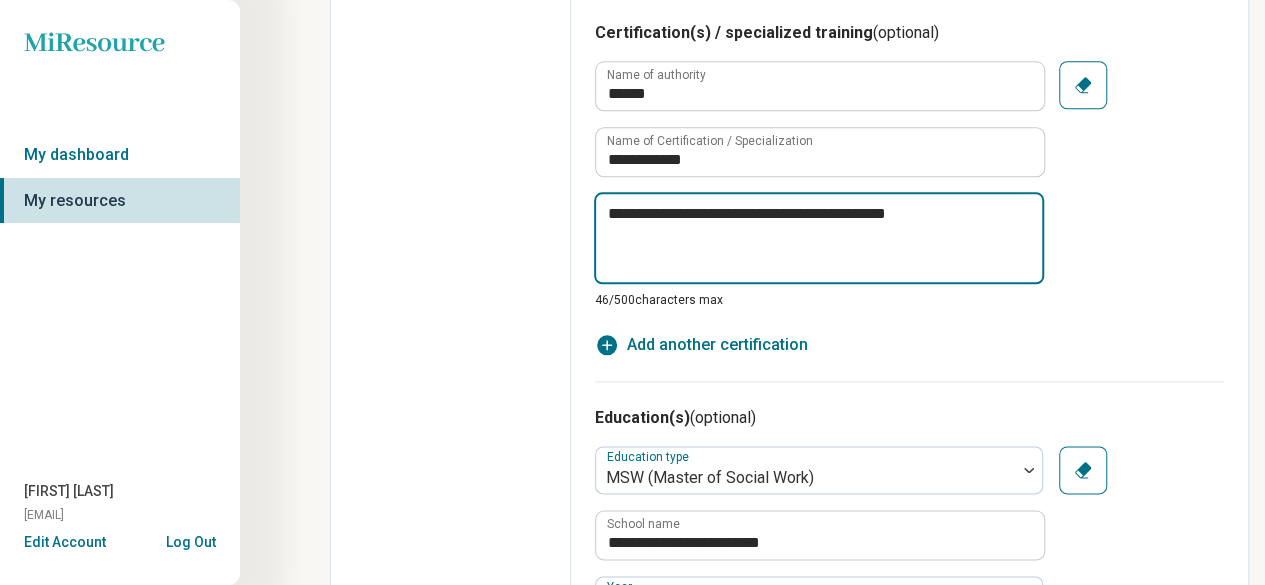 type on "*" 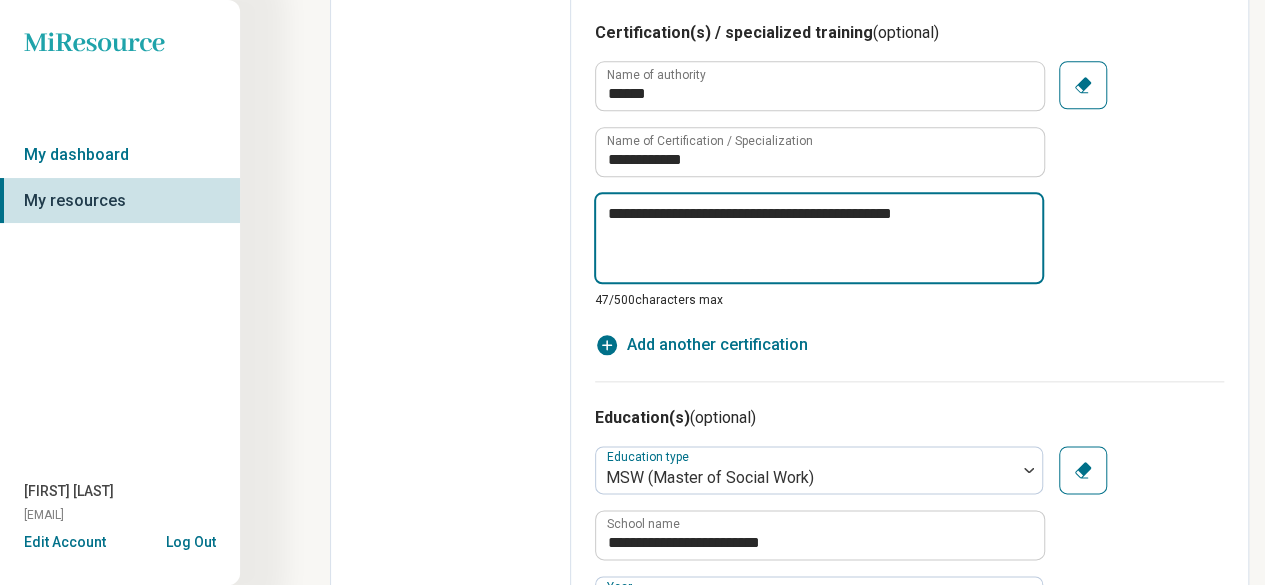 type on "*" 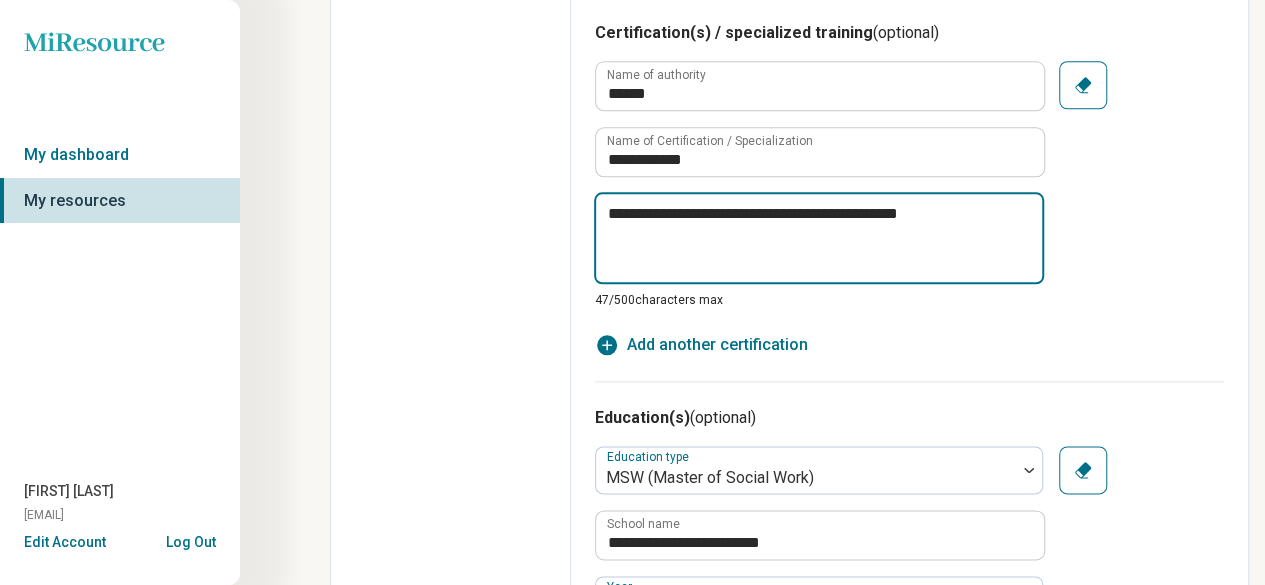 type on "*" 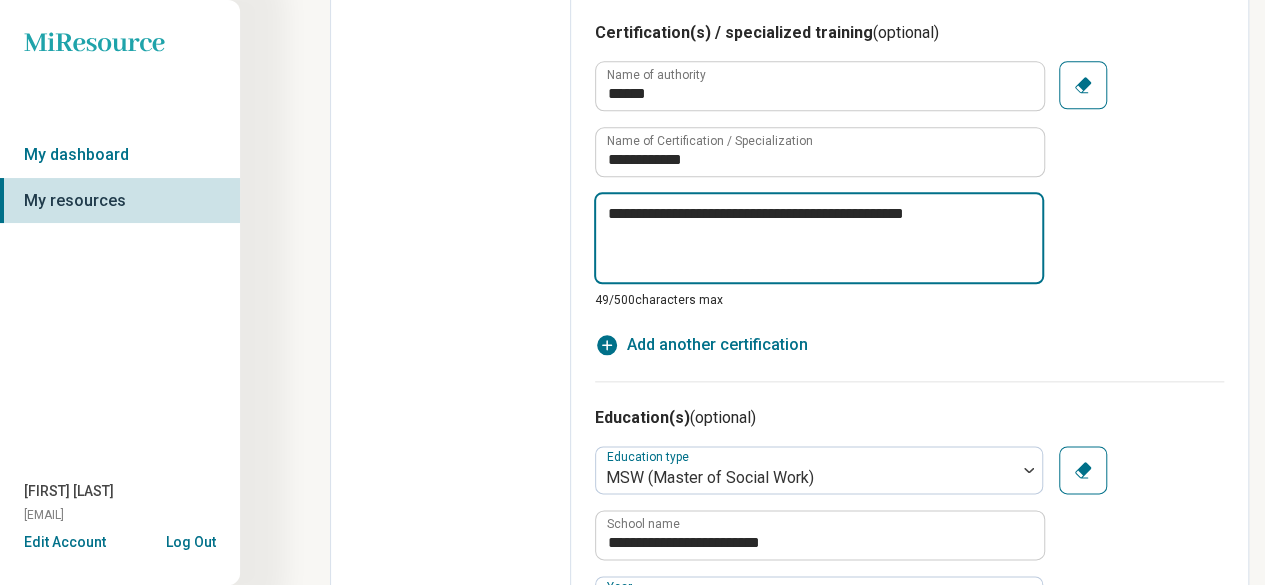 type on "*" 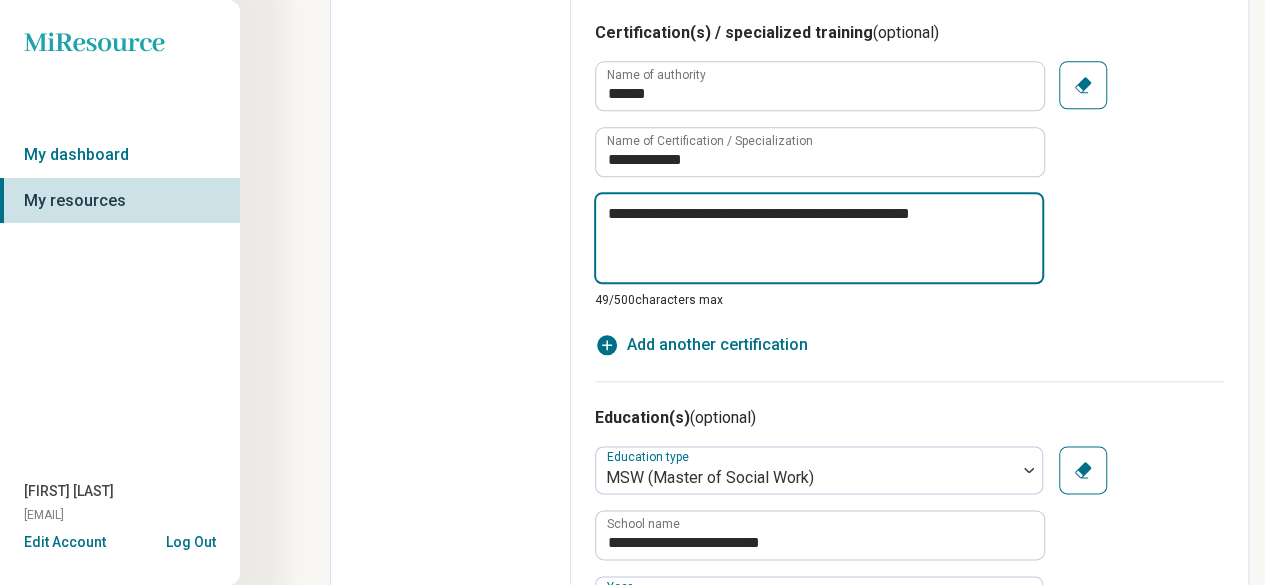 type on "*" 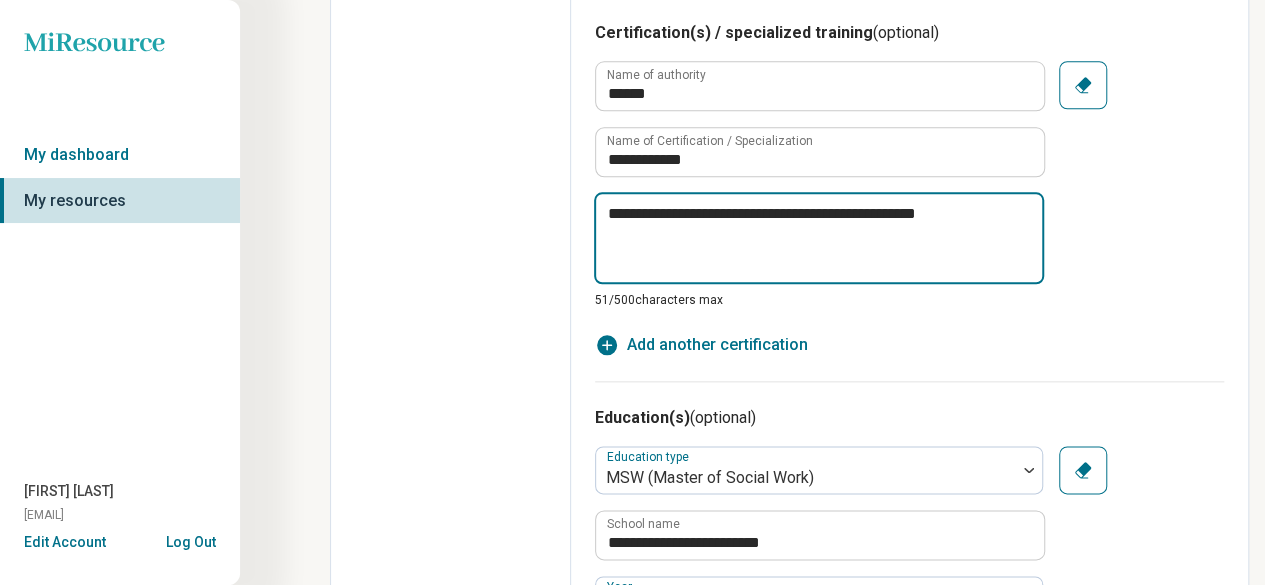 click on "**********" at bounding box center [819, 238] 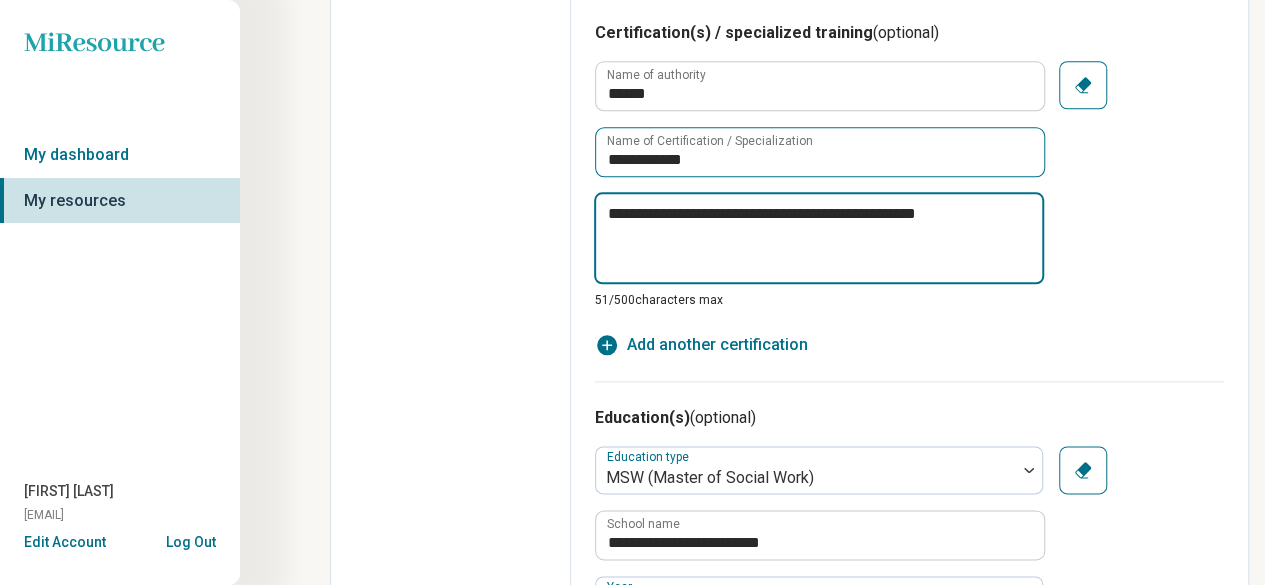 type on "*" 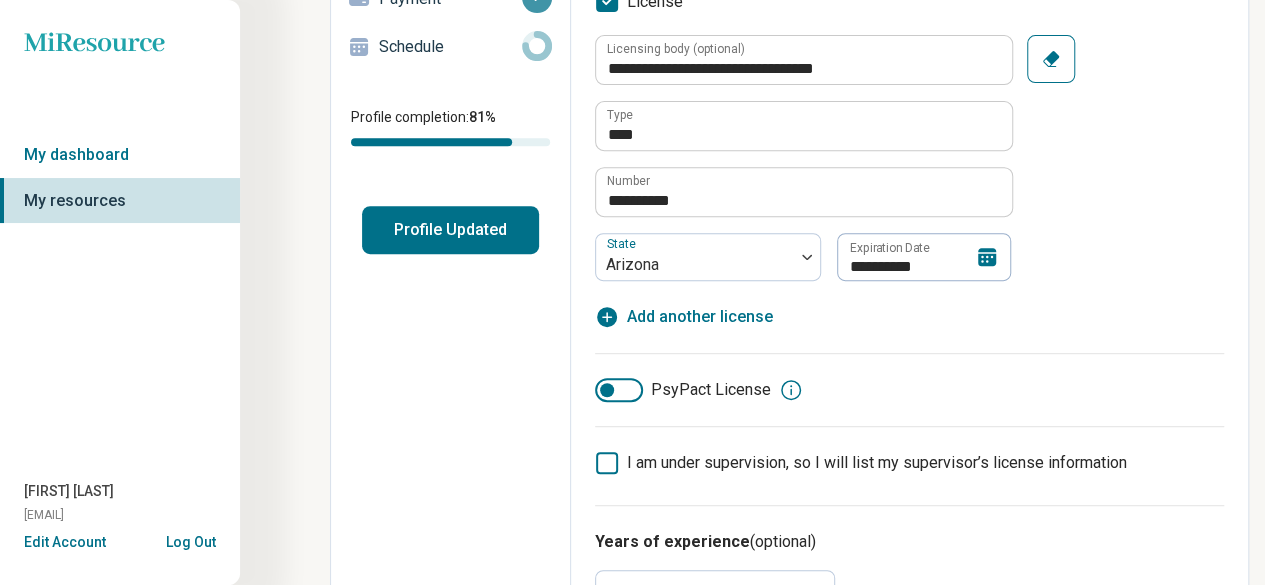 scroll, scrollTop: 336, scrollLeft: 0, axis: vertical 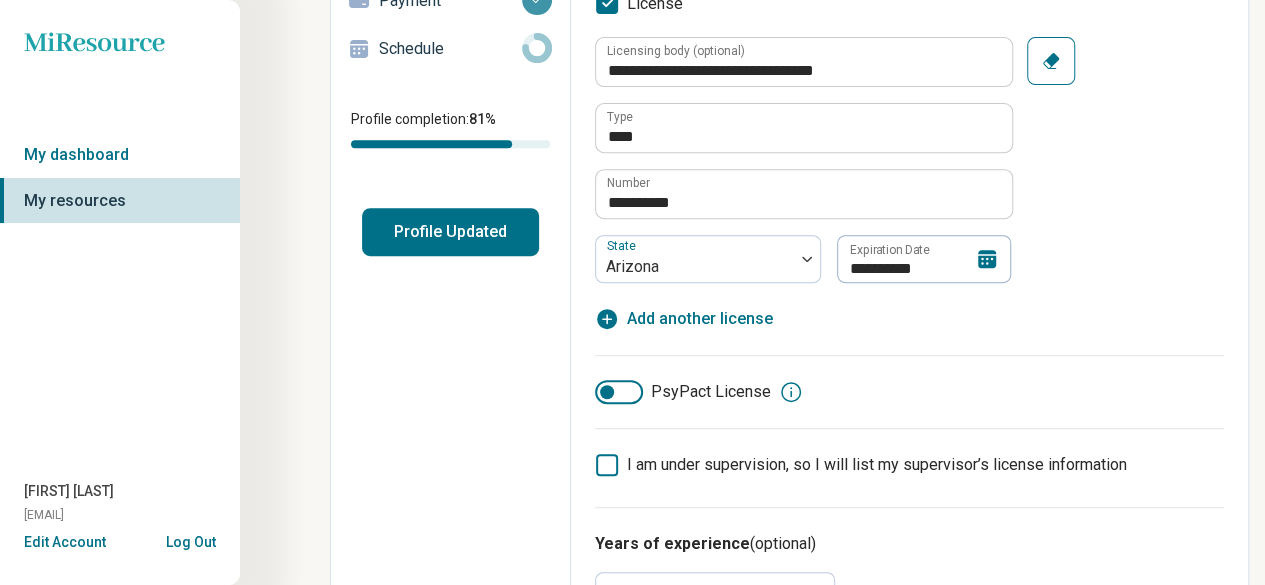 type on "**********" 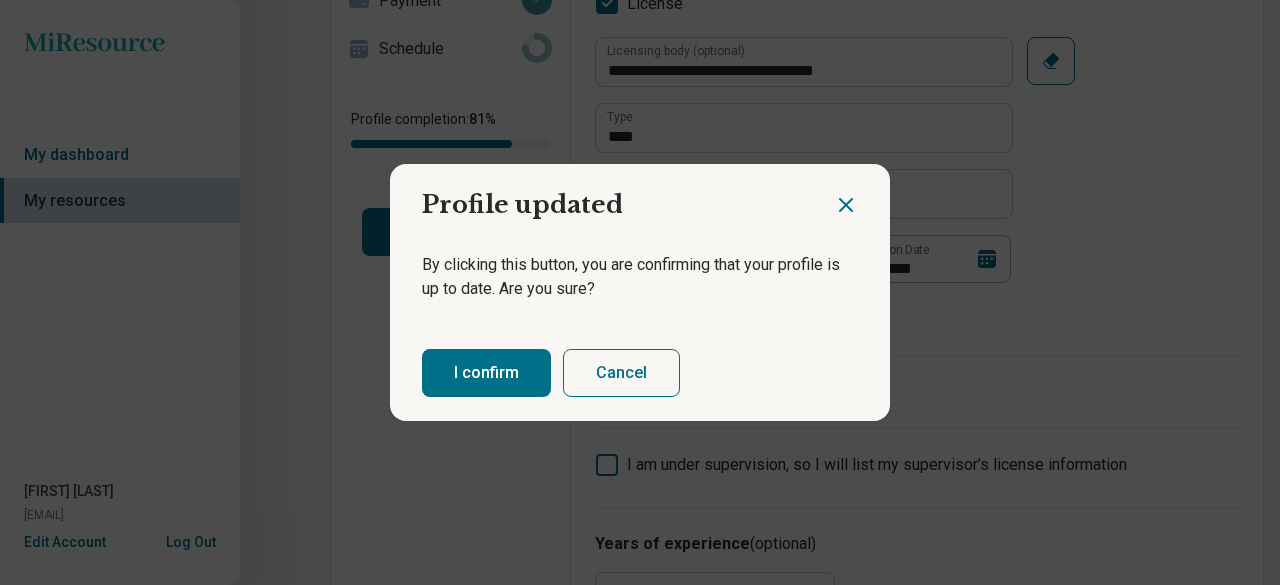click on "I confirm" at bounding box center [486, 373] 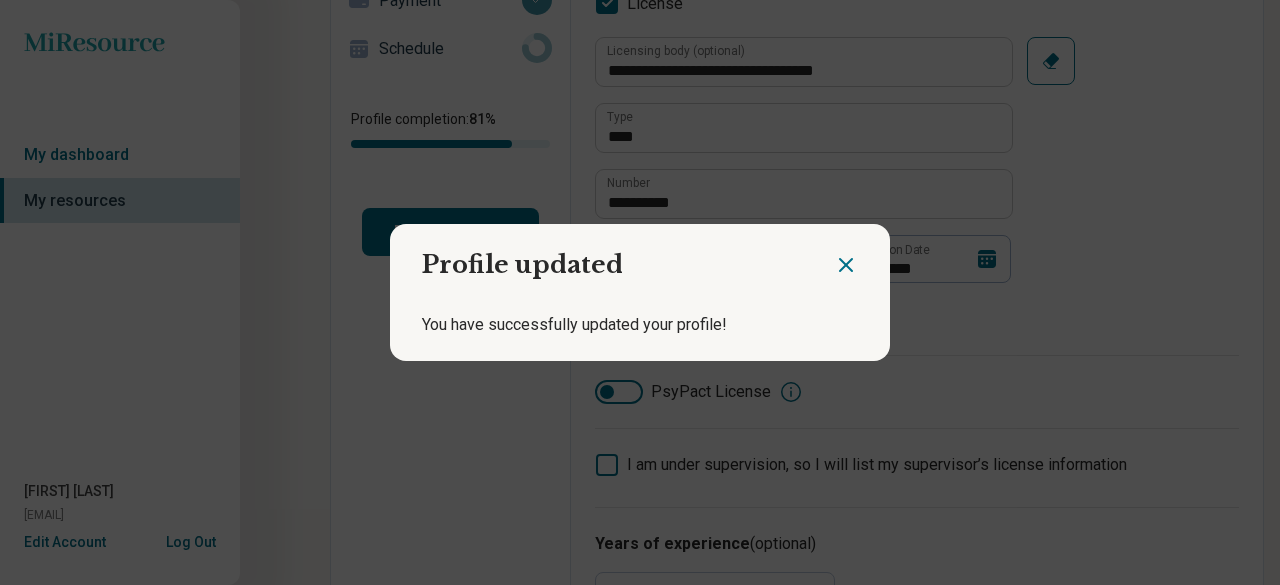 click at bounding box center (862, 257) 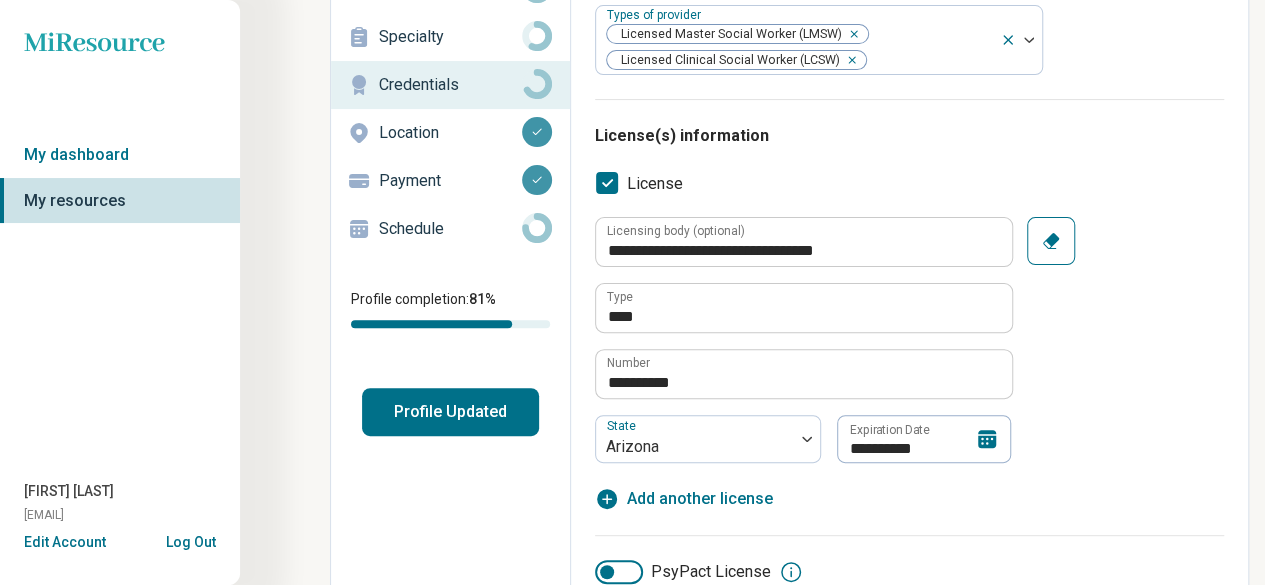 scroll, scrollTop: 122, scrollLeft: 0, axis: vertical 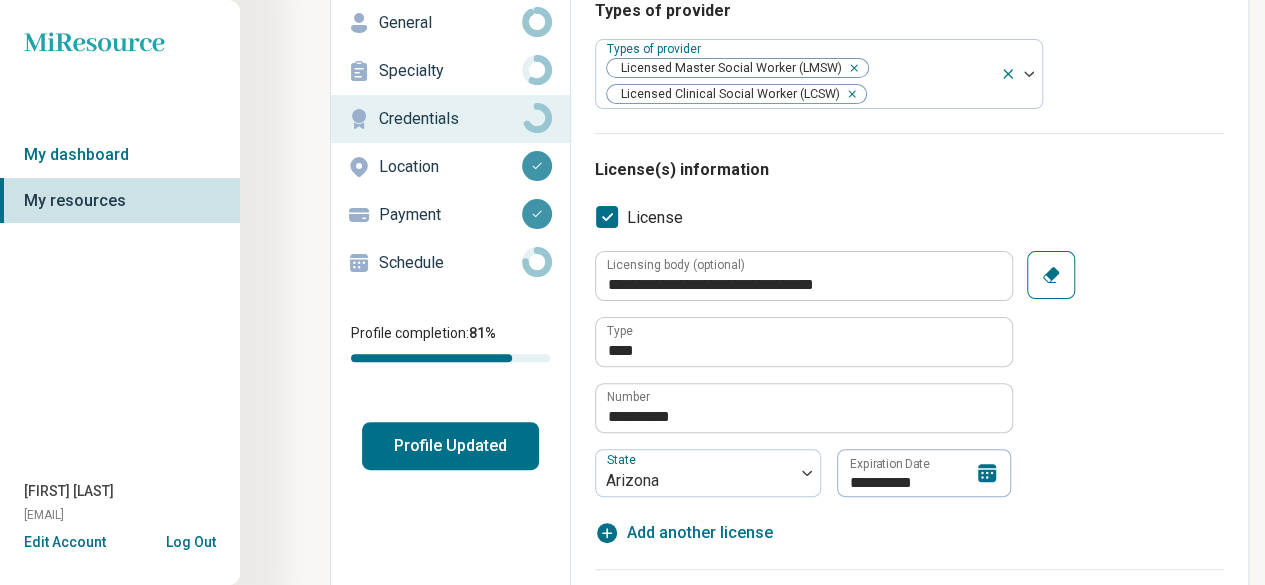 click on "Location" at bounding box center (450, 167) 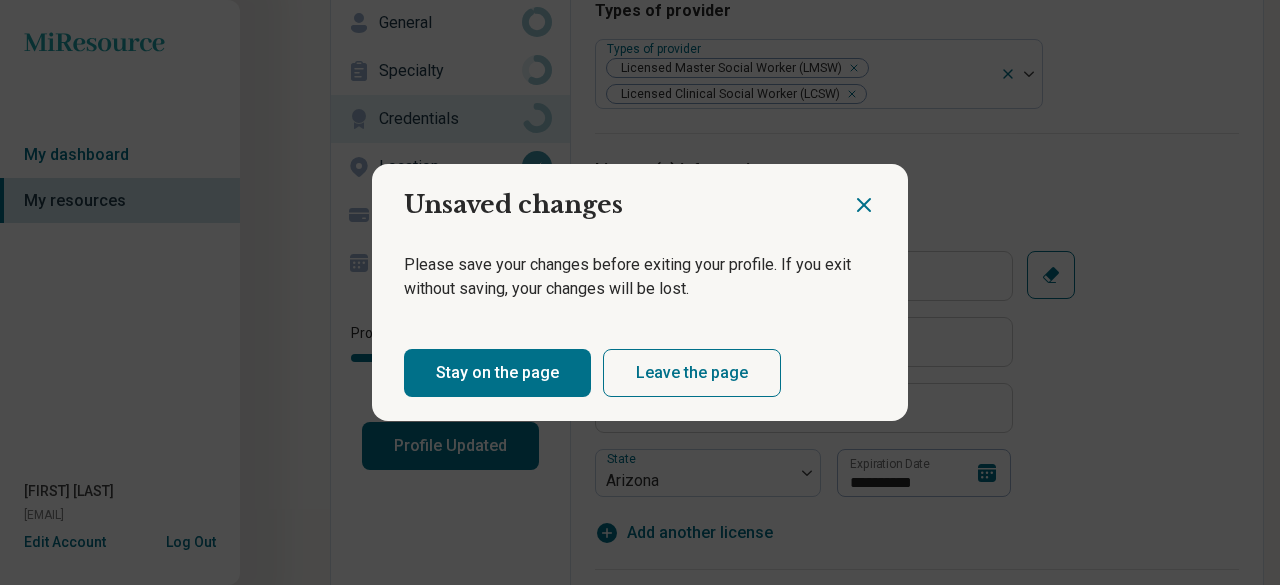 click on "Leave the page" at bounding box center (692, 373) 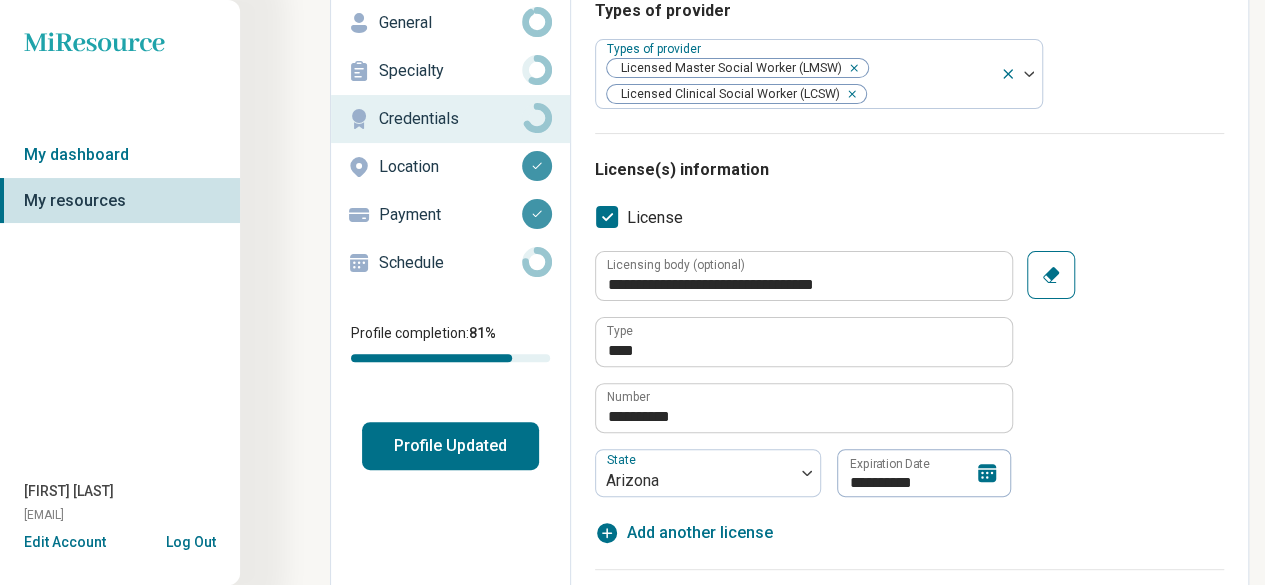 scroll, scrollTop: 0, scrollLeft: 0, axis: both 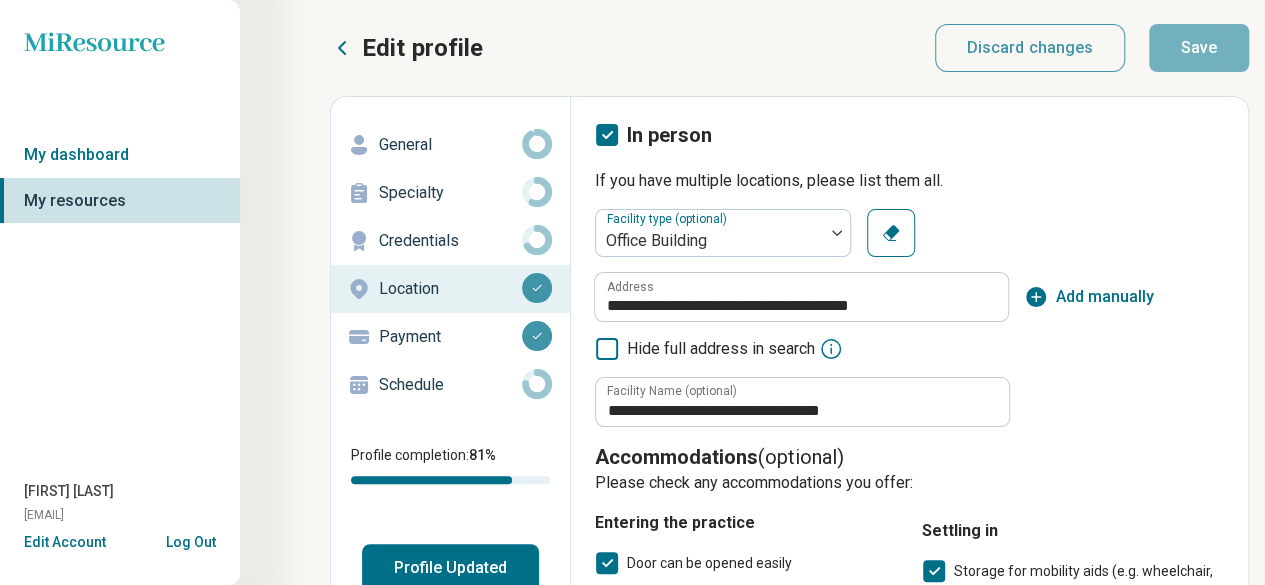 click on "Credentials" at bounding box center (450, 241) 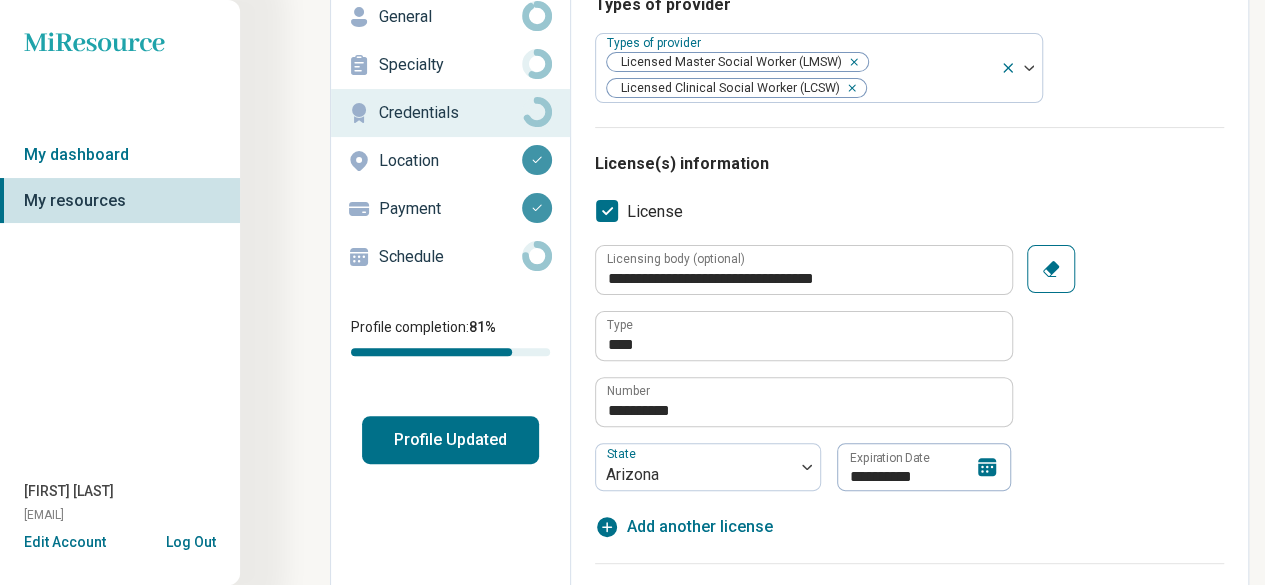 scroll, scrollTop: 122, scrollLeft: 0, axis: vertical 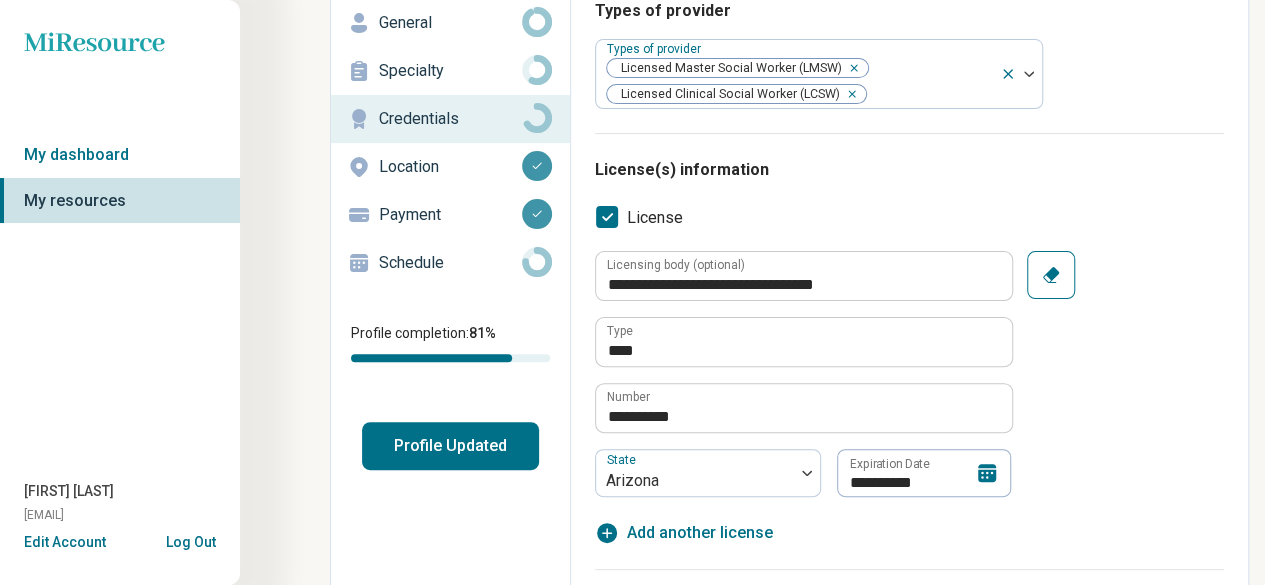 click 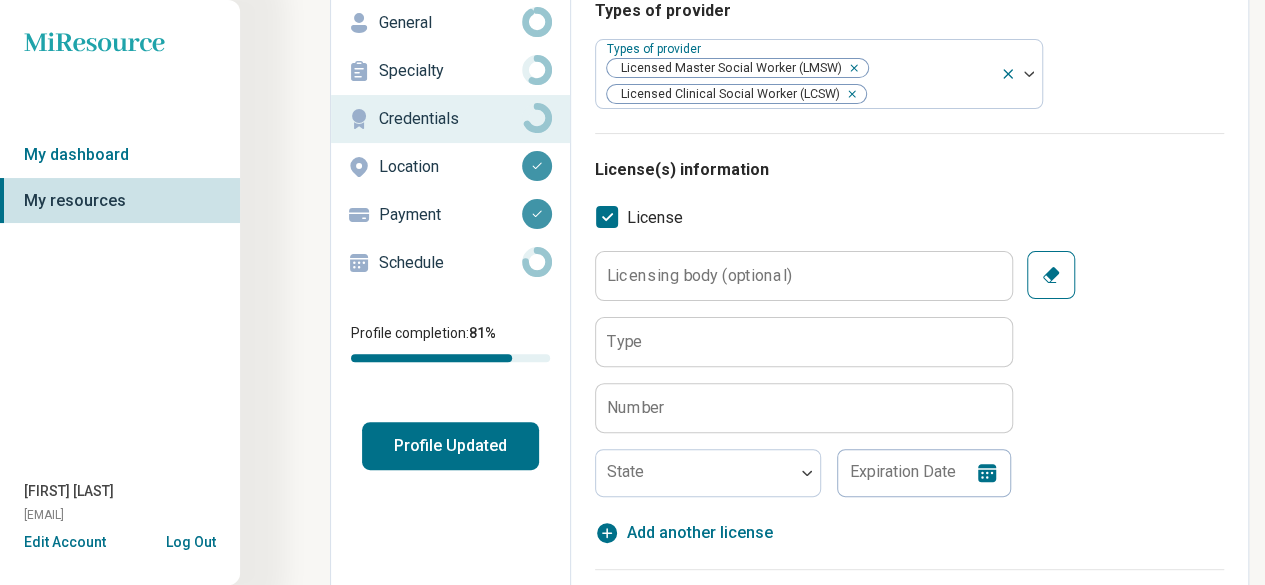click on "Licensing body (optional)" at bounding box center [803, 276] 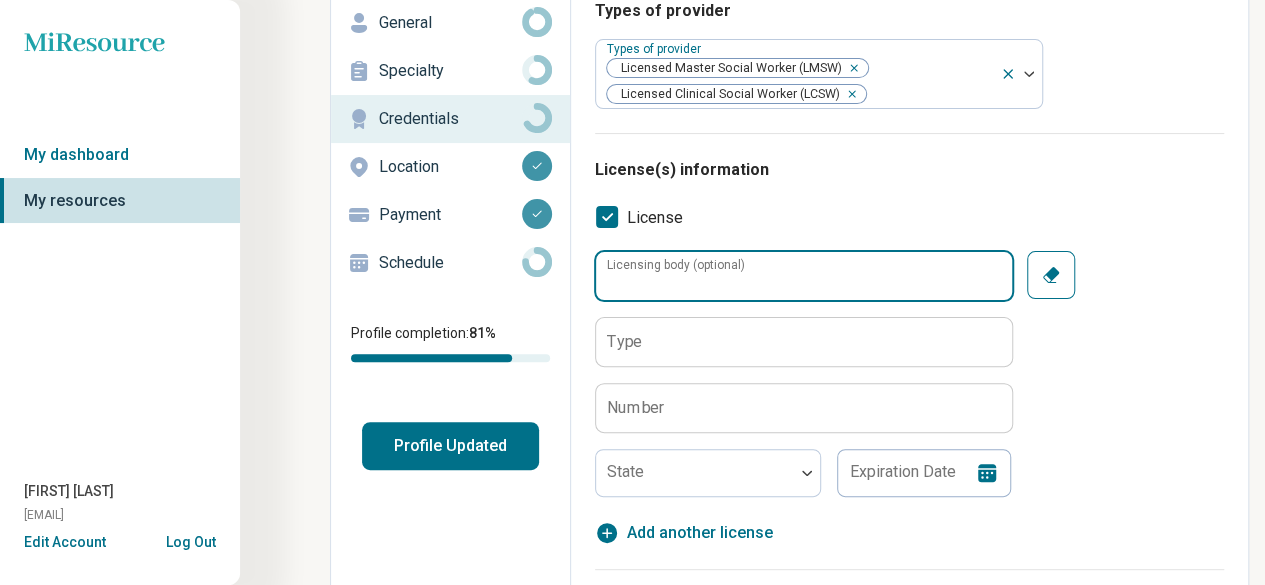 click on "Licensing body (optional)" at bounding box center (803, 276) 